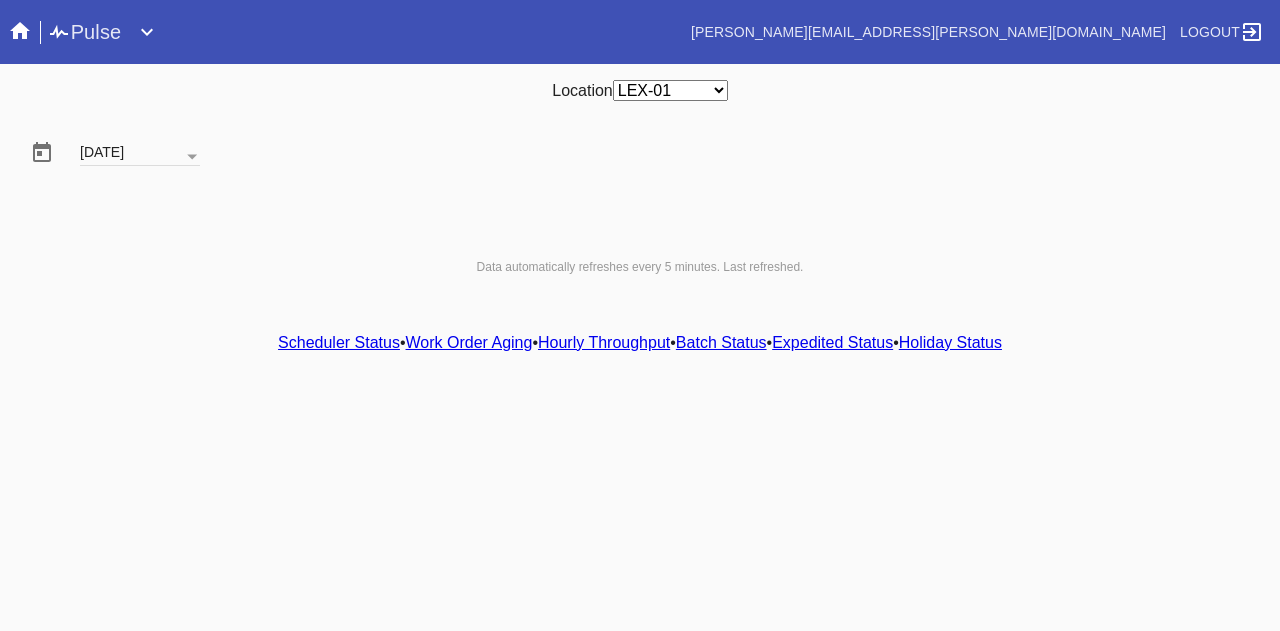 scroll, scrollTop: 0, scrollLeft: 0, axis: both 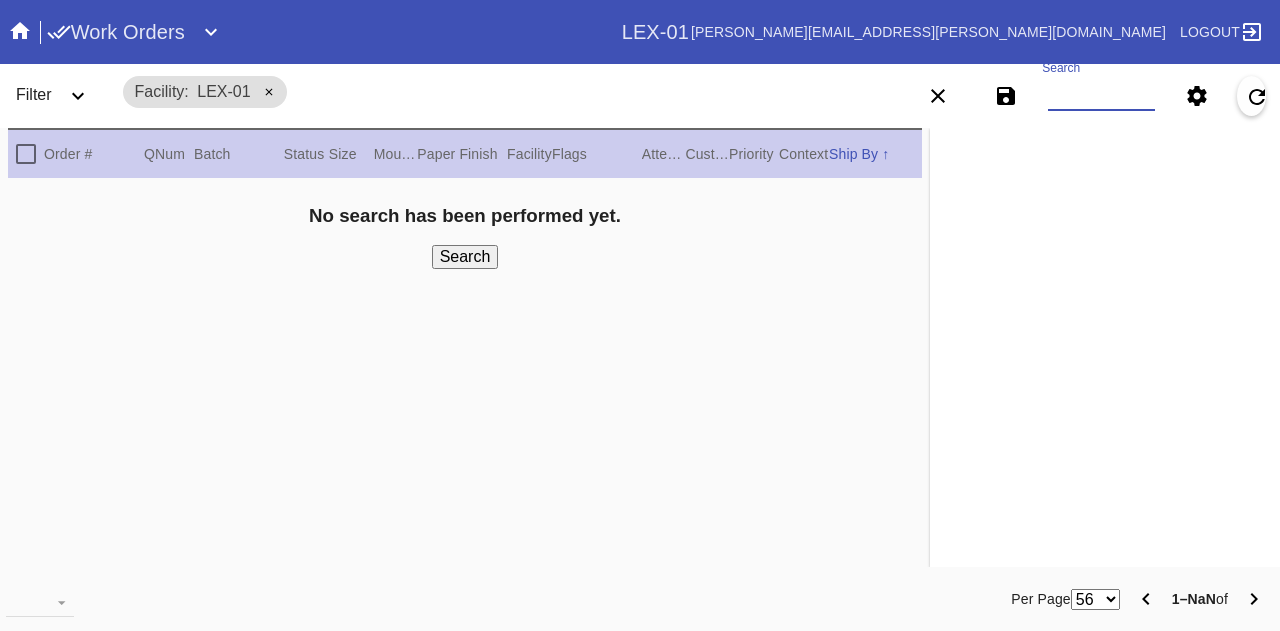 click on "Search" at bounding box center [1101, 96] 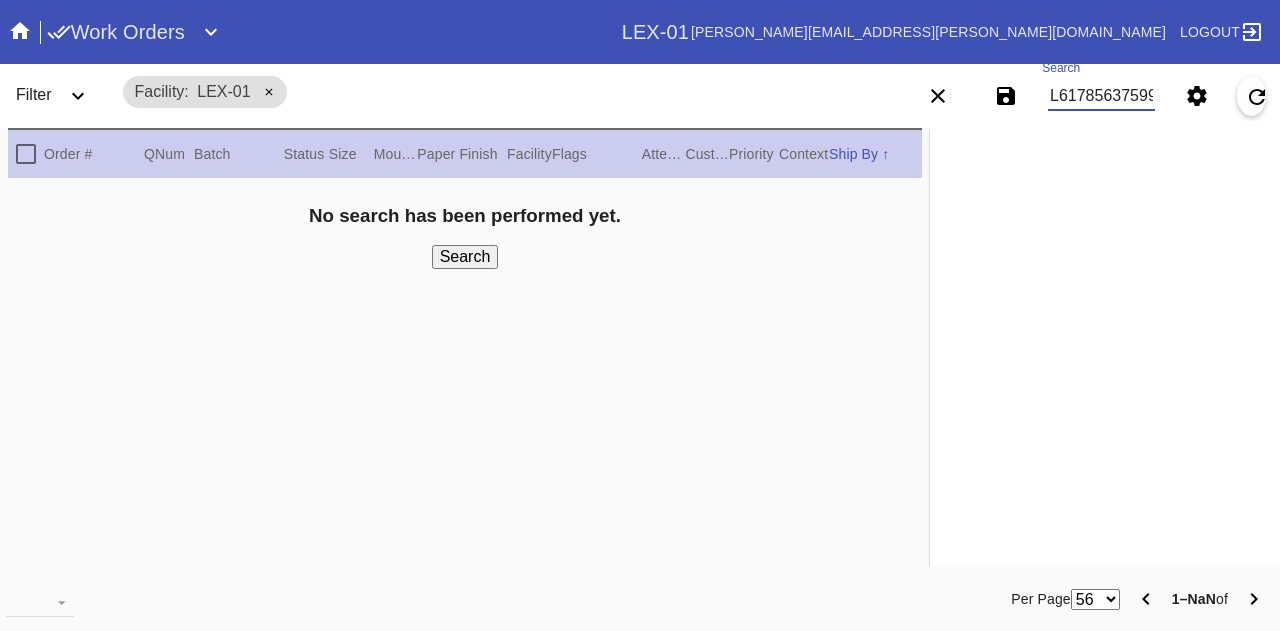 scroll, scrollTop: 0, scrollLeft: 21447, axis: horizontal 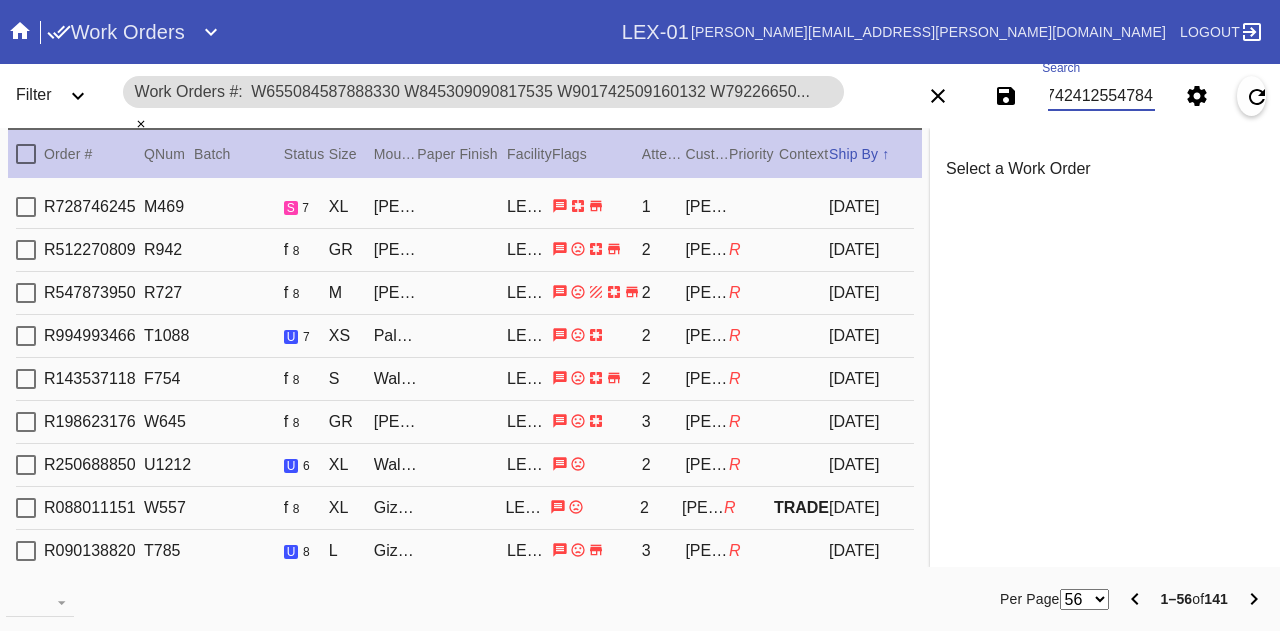 type on "W655084587888330 W845309090817535 W901742509160132 W792266504799632 W383182197940096 W211982982780393 W759766895019892 W825928346933276 W139964151439035 W600874576191078 W321127787401299 W991777473548508 W519340085431250 W543974400418891 W242868653591784 W350540119891753 W847451324455900 W535314587390597 W620761125242382 W673359413729128 W588172605112629 W478329210803049 W690497251433057 W513037487056612 W807451953451947 W821810449108121 W502493018763683 W840600476222034 W315491357342251 W728092690905173 W836609630382713 W596085960352953 W298073014978423 W329998784814262 W489065996147011 W378813407498545 W330018361715832 W592536409424329 W500412564375078 W109476863342020 W682553356384479 W535822343810517 W773756436869918 W840265940872927 W921191234750176 W216523250574113 W410486791138159 W700085578430169 W944959282244214 W602495597722679 W351794481027212 W573891898332837 W821570266028176 W491417395662180 W248305427260191 W935791893457916 W236346170272077 W471595514439942 W227761888224640 W954881710254356 W..." 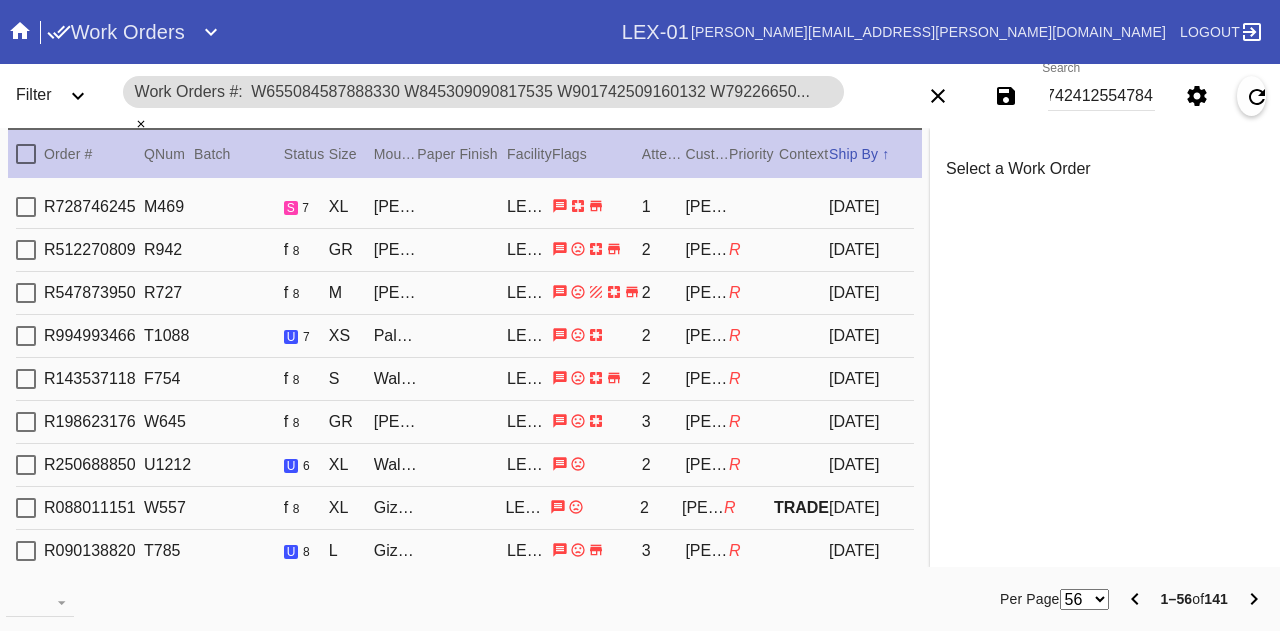 scroll, scrollTop: 0, scrollLeft: 0, axis: both 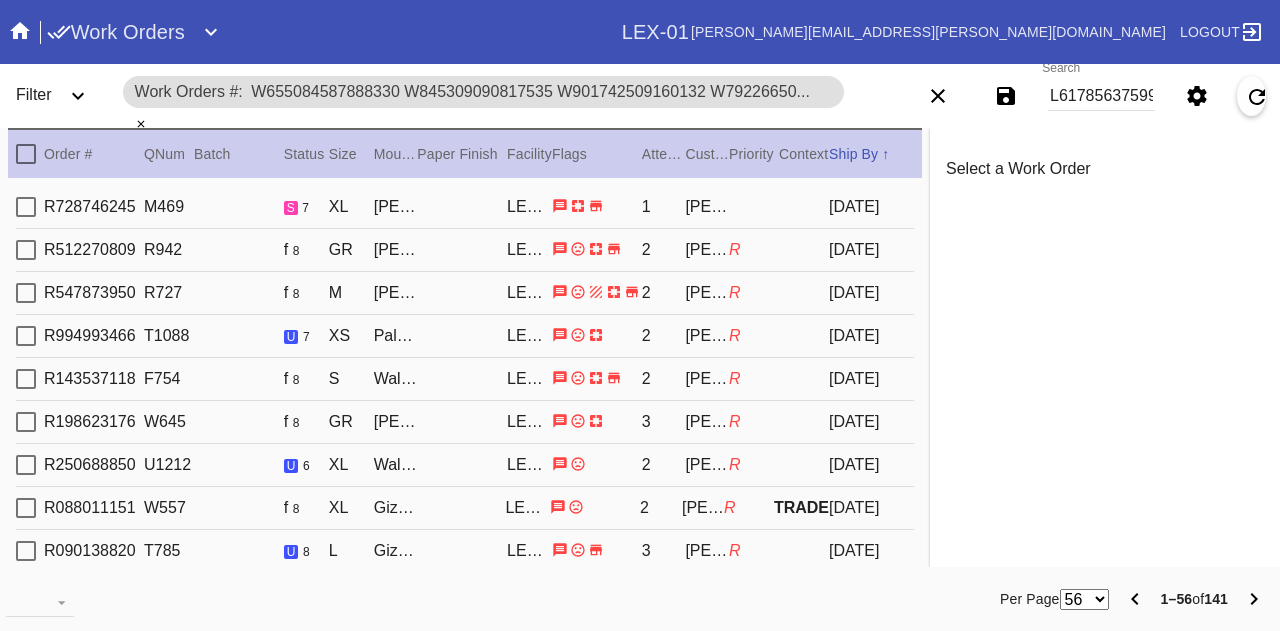 click on "56 100 250" at bounding box center (1084, 599) 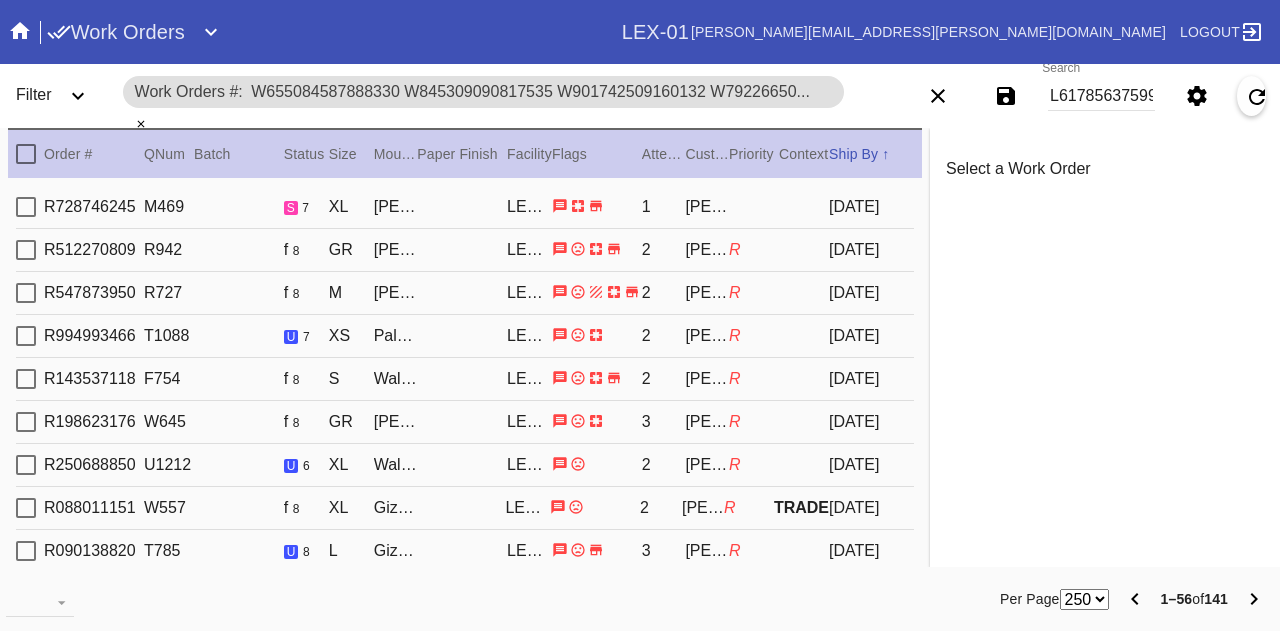 click on "56 100 250" at bounding box center (1084, 599) 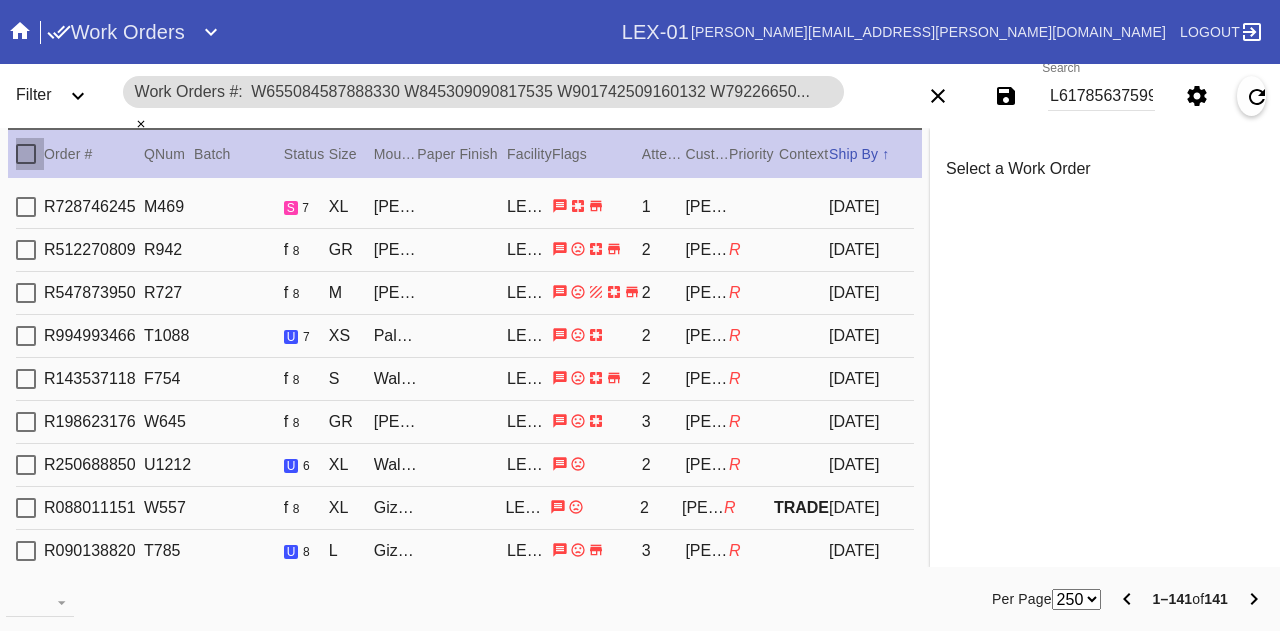click at bounding box center (26, 154) 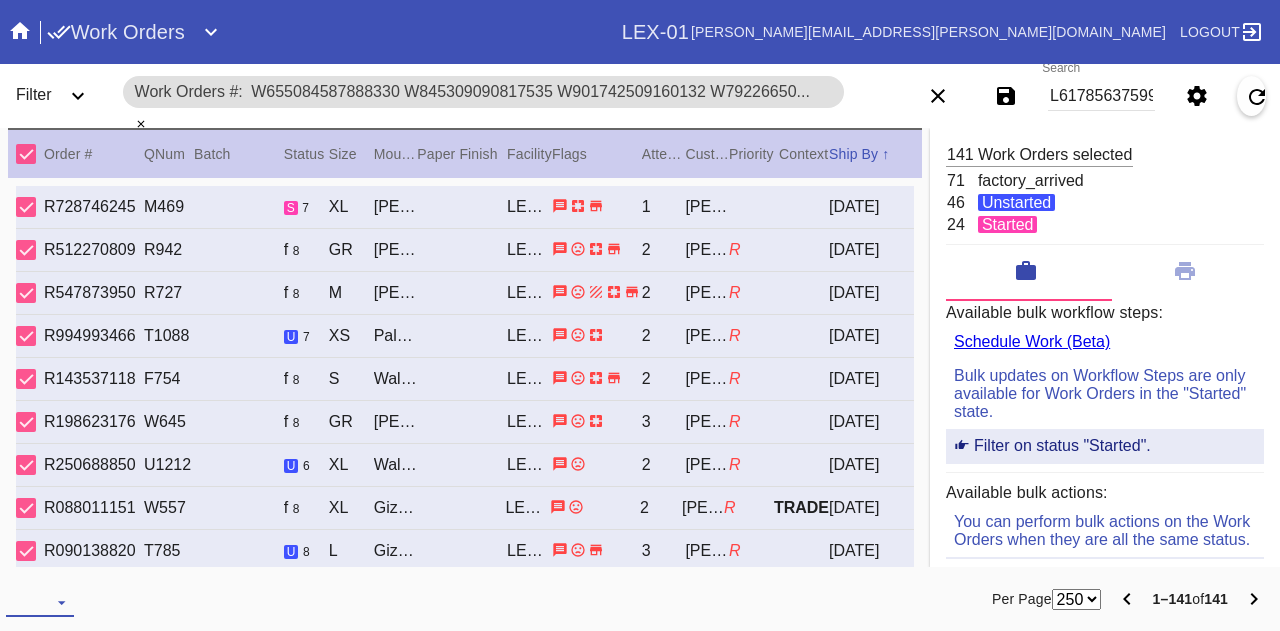 click on "Download... Export Selected Items Print Work Orders Frame Labels Frame Labels v2 Mat Labels Moulding Plate Labels Acrylic Labels Foam Labels Foam Data Story Pockets Mini Story Pockets OMGA Data GUNNAR Data FastCAM Data" at bounding box center [40, 602] 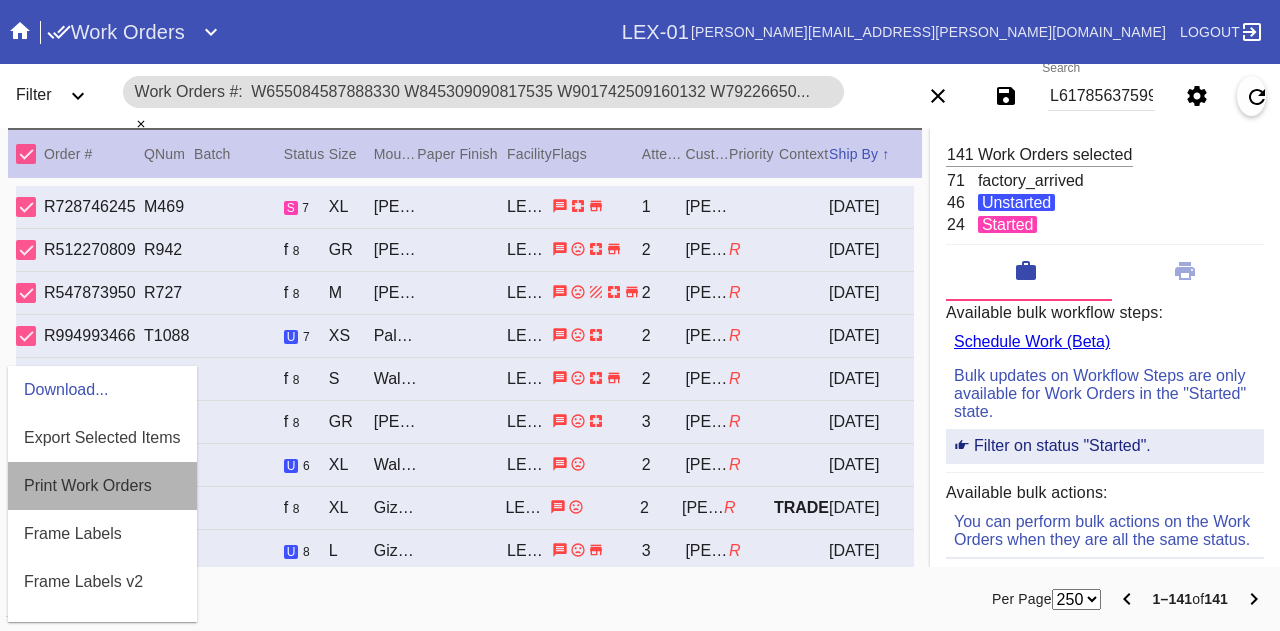 click on "Print Work Orders" at bounding box center (88, 486) 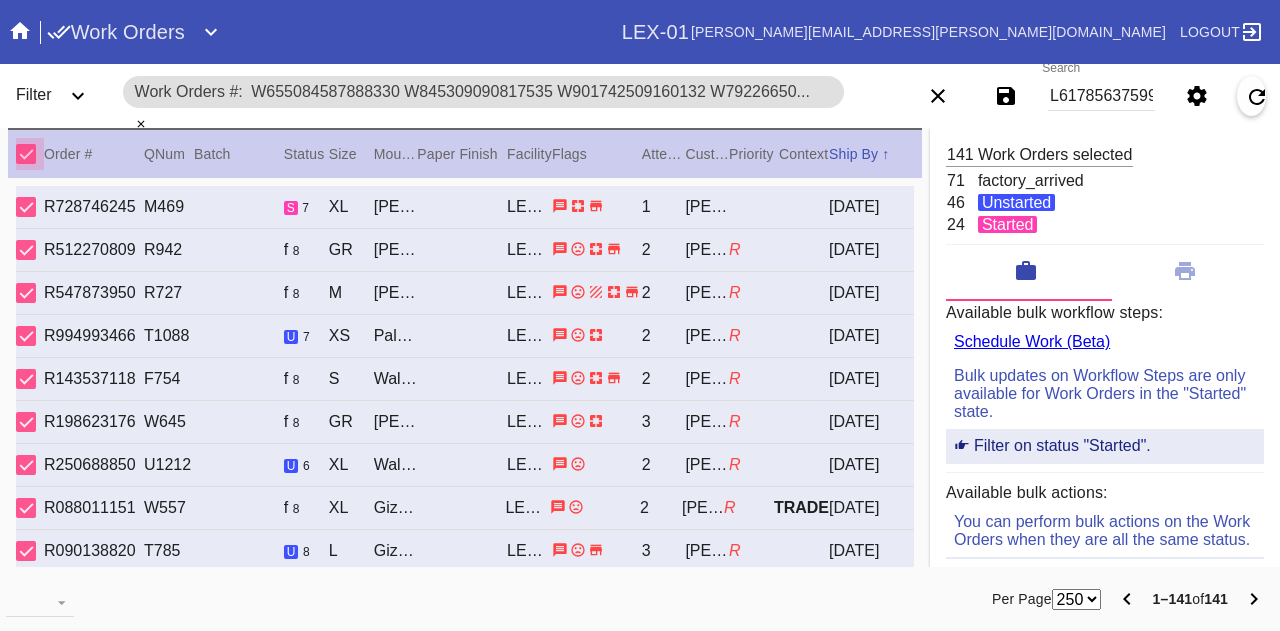 click at bounding box center (26, 154) 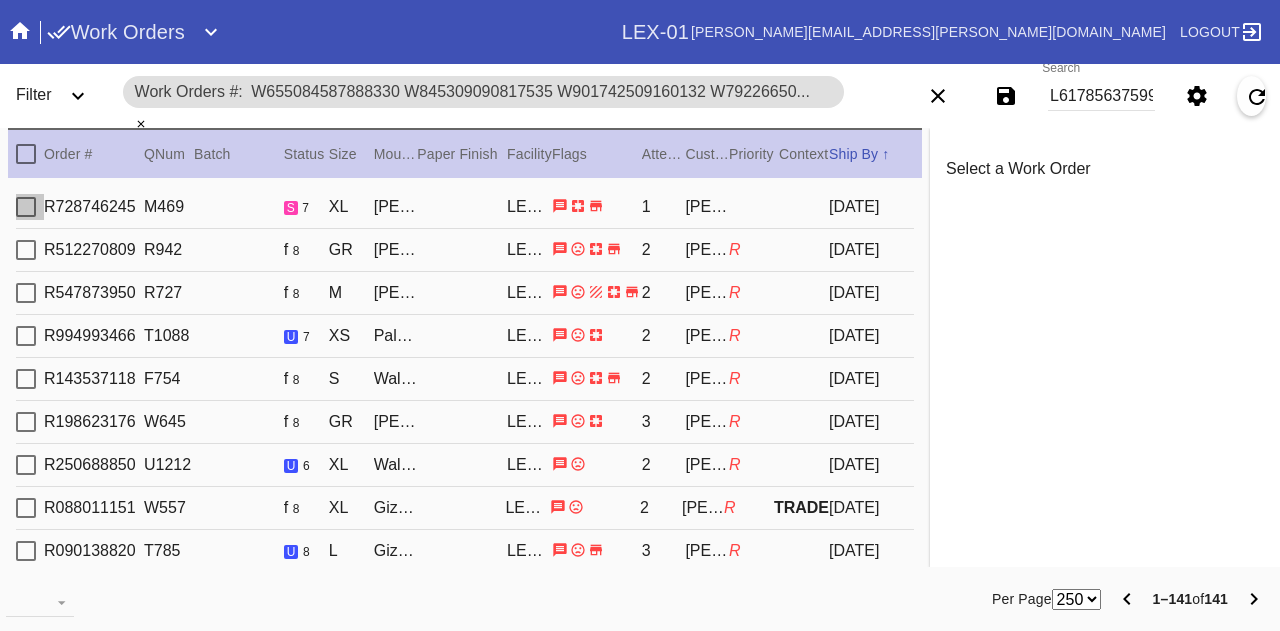click at bounding box center [26, 207] 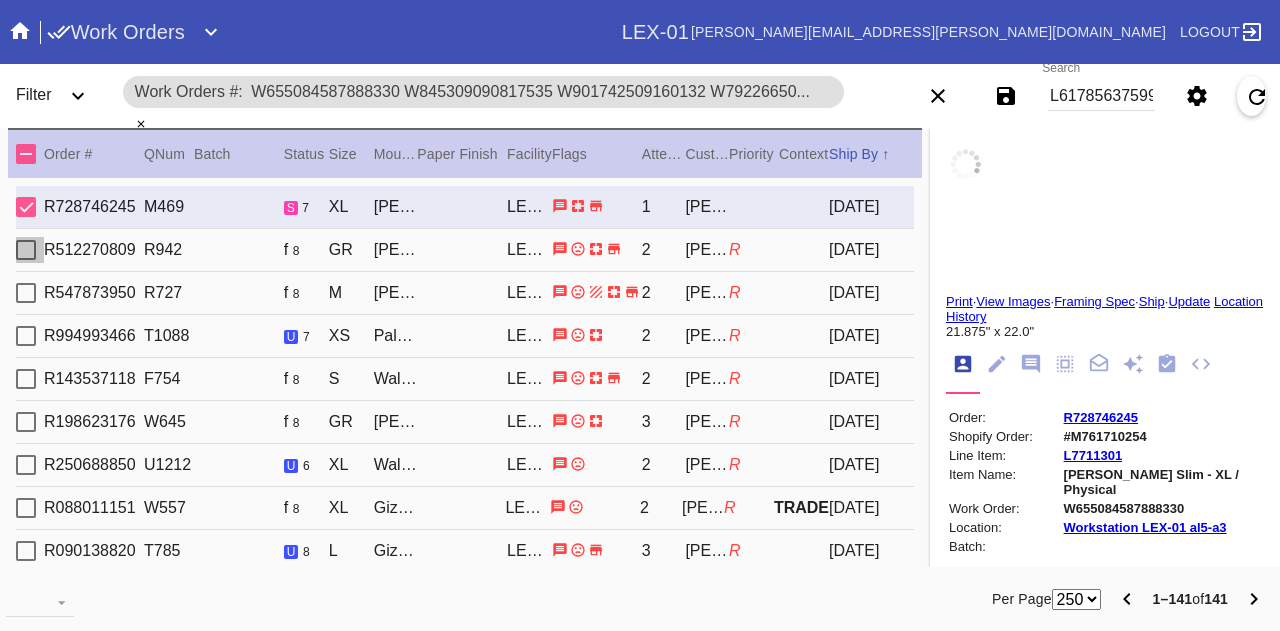 click at bounding box center (26, 250) 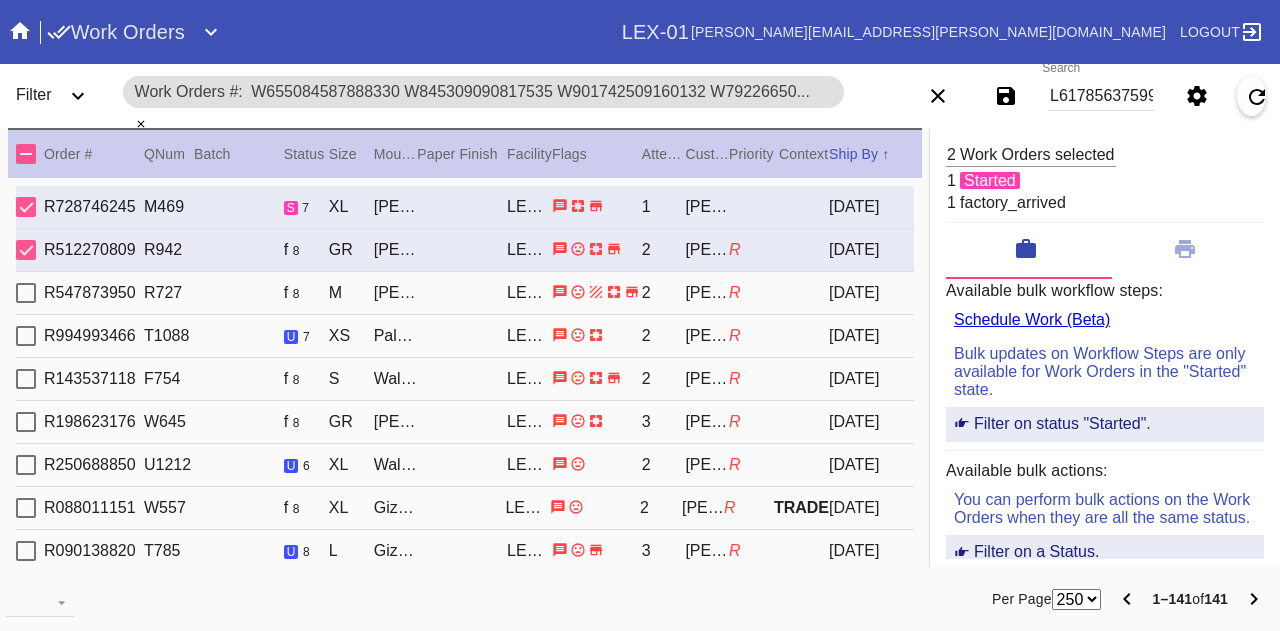 click at bounding box center [26, 293] 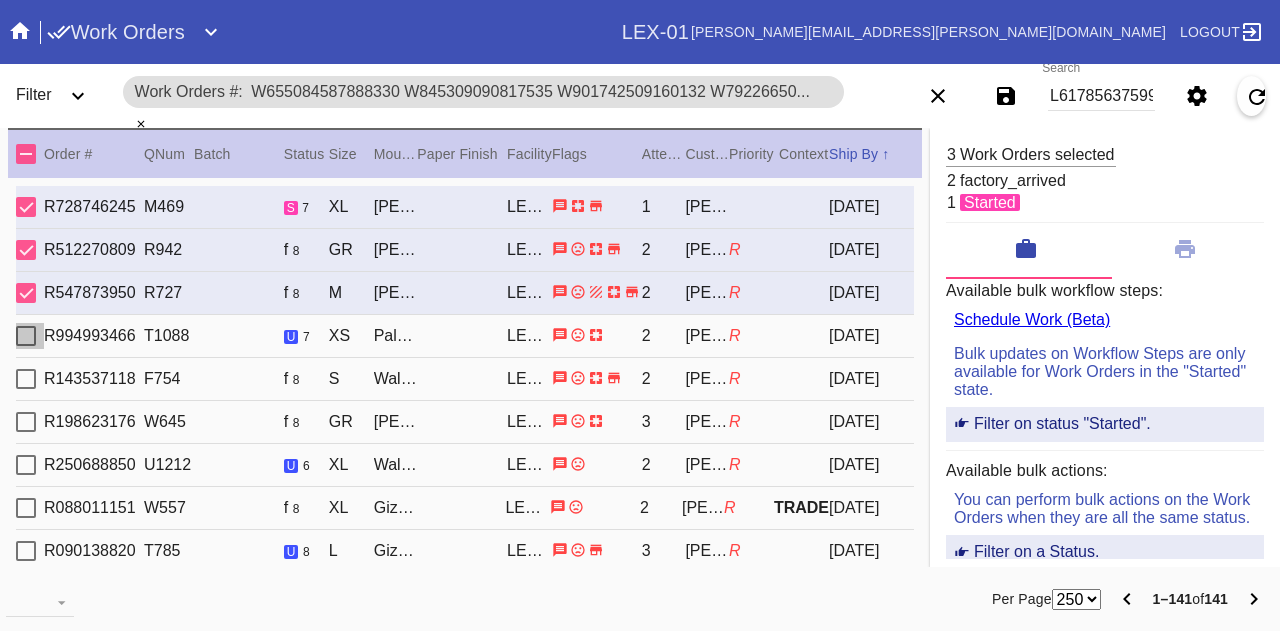 click at bounding box center [26, 336] 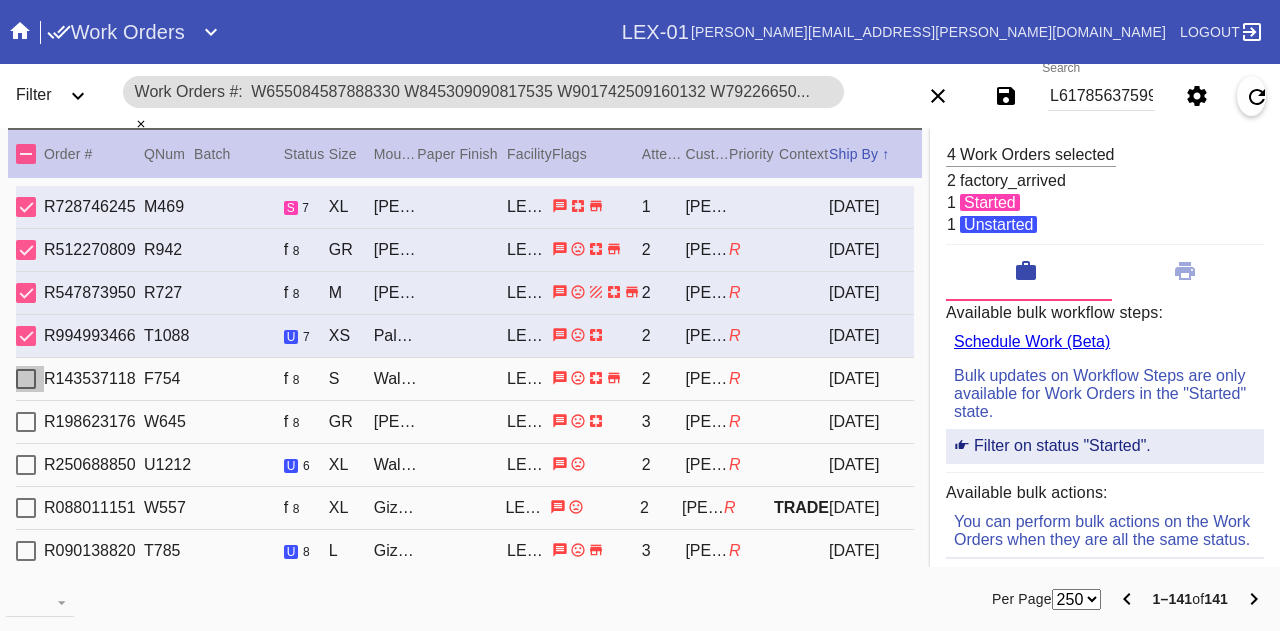 click at bounding box center [26, 379] 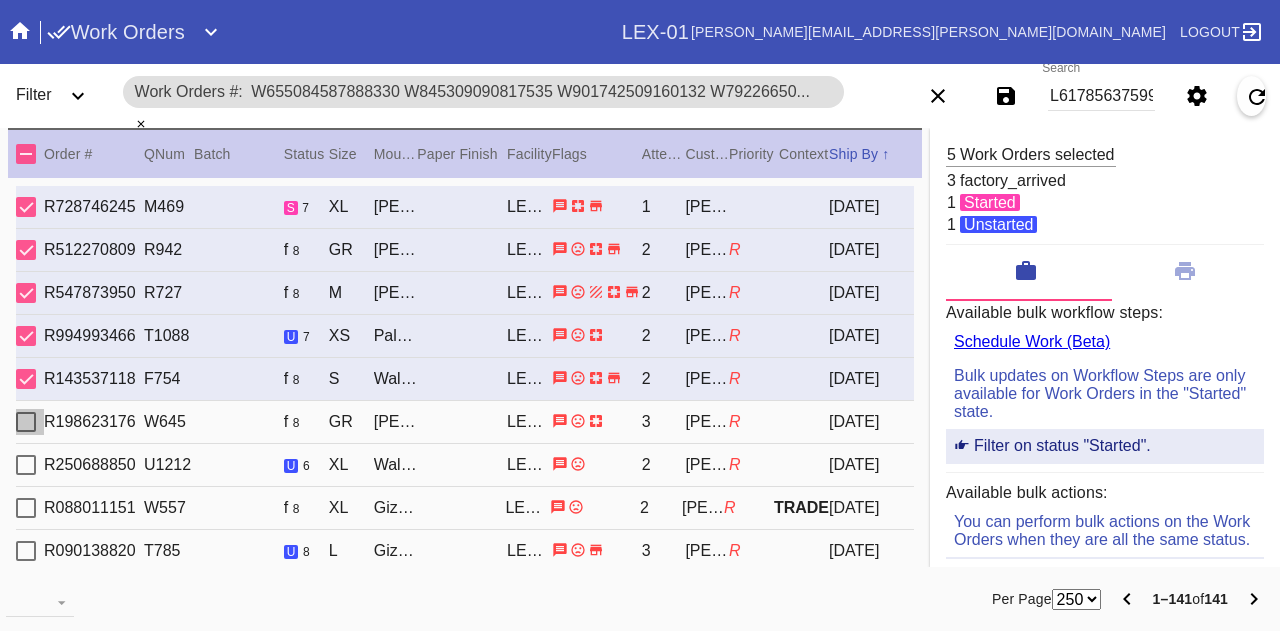 click at bounding box center (26, 422) 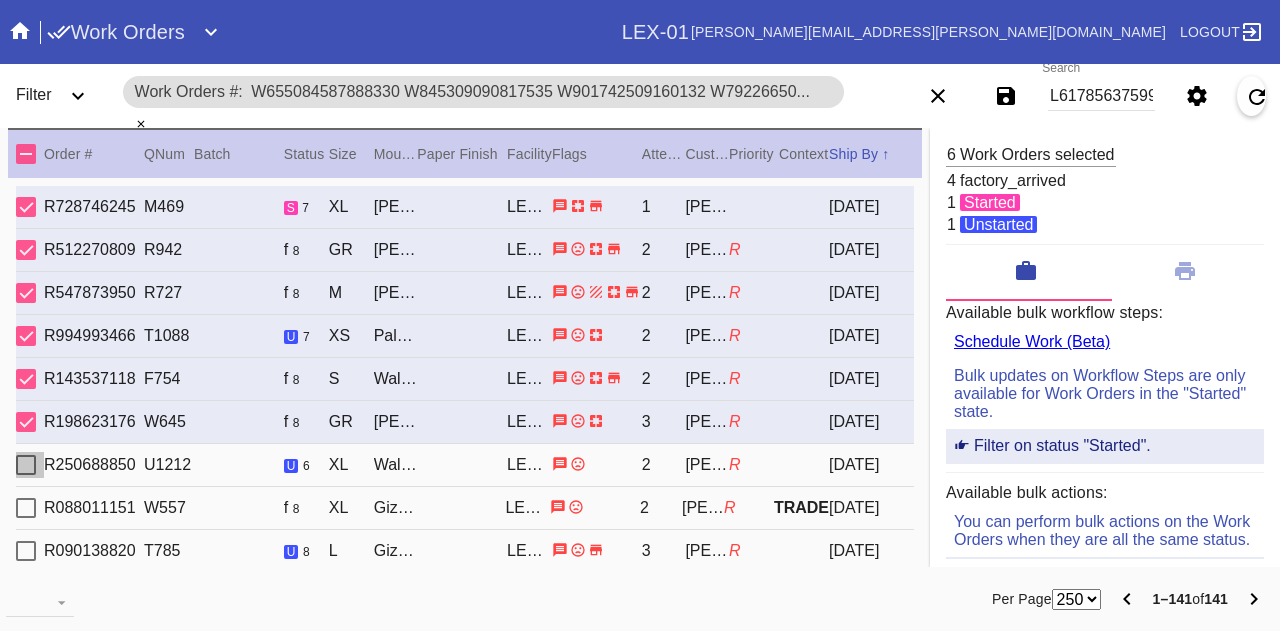 click at bounding box center (26, 465) 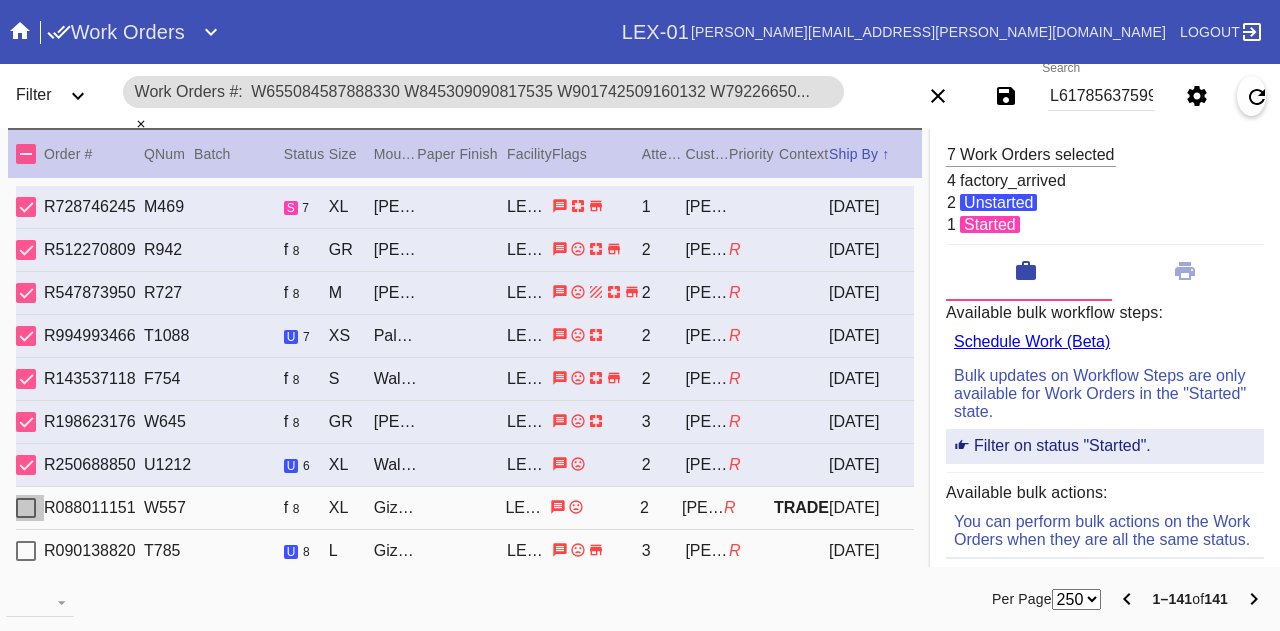 click at bounding box center (26, 508) 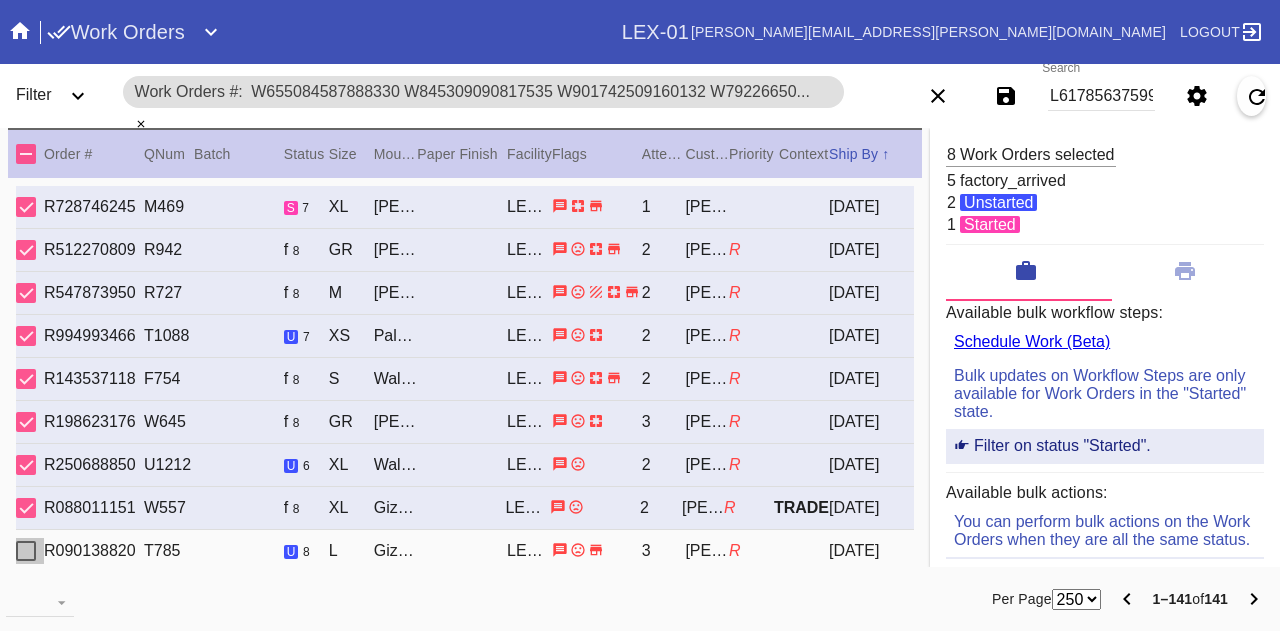 click at bounding box center [26, 551] 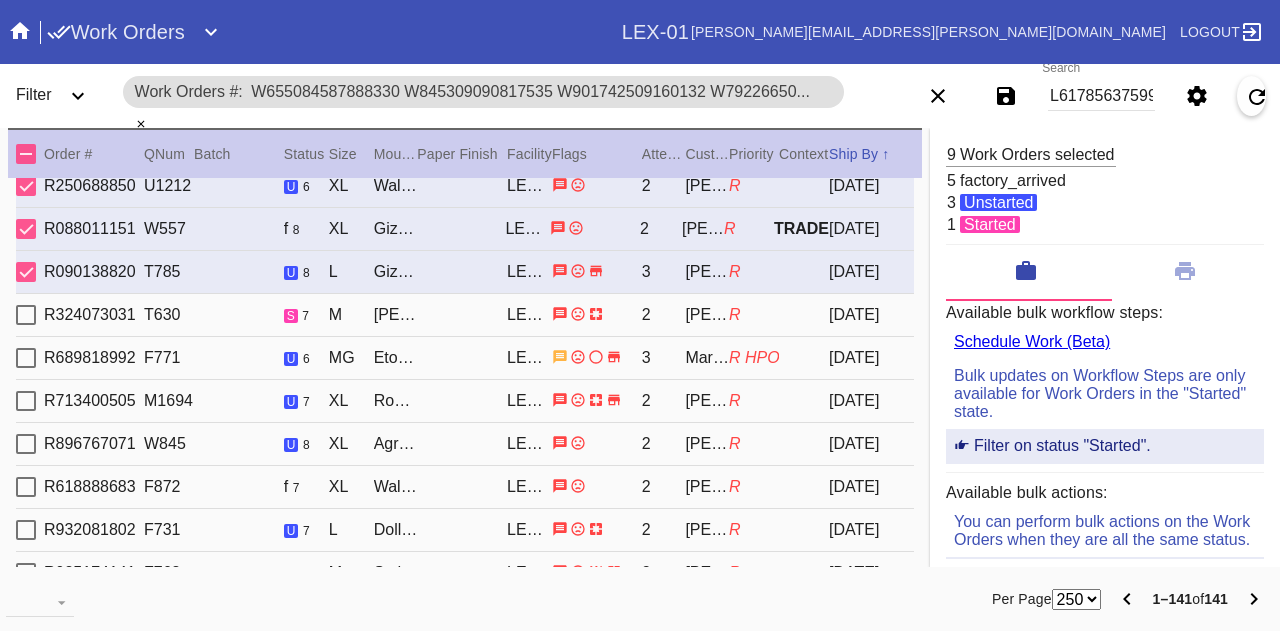 scroll, scrollTop: 280, scrollLeft: 0, axis: vertical 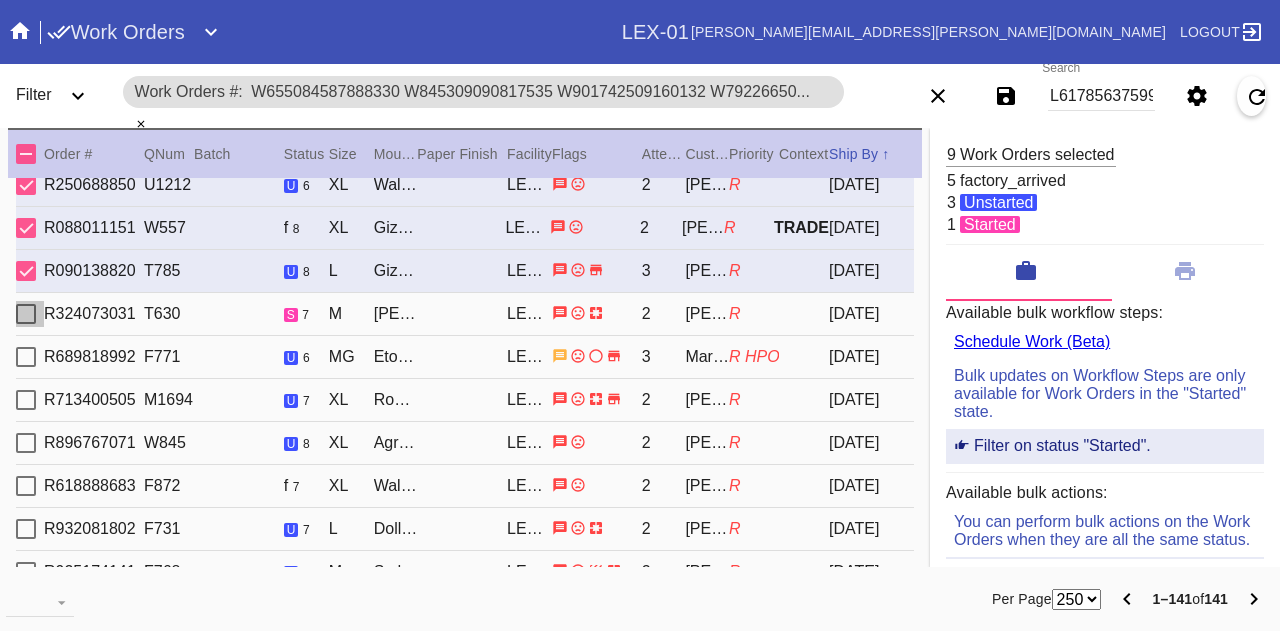 click at bounding box center [26, 314] 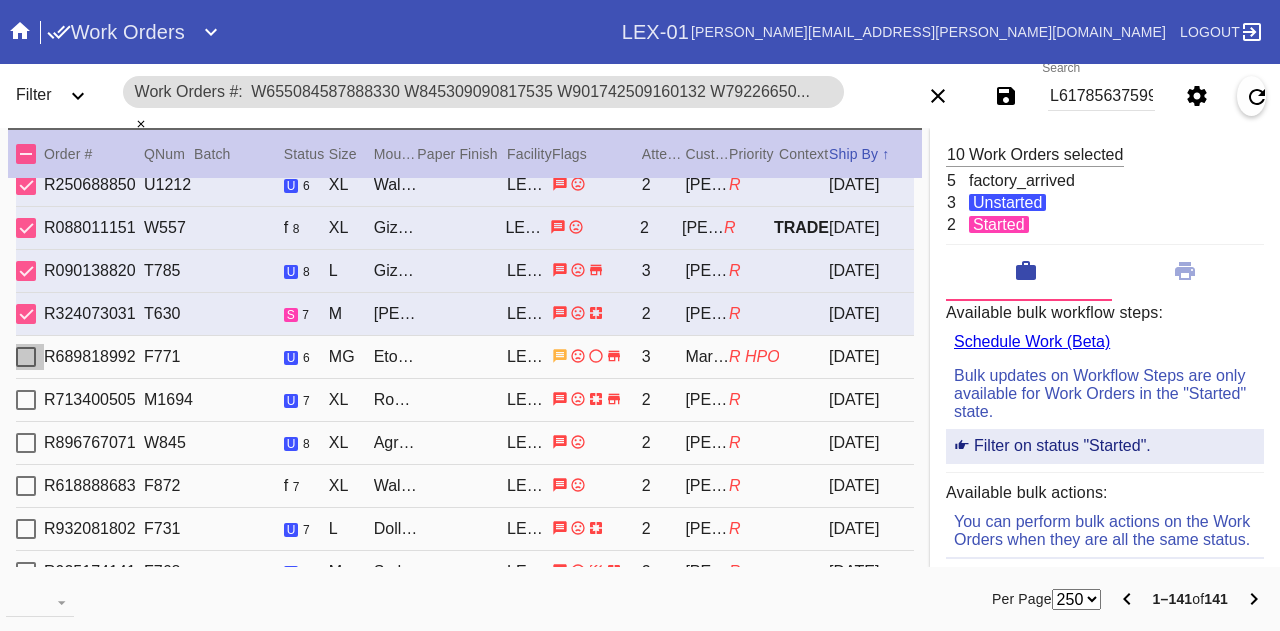 click at bounding box center (26, 357) 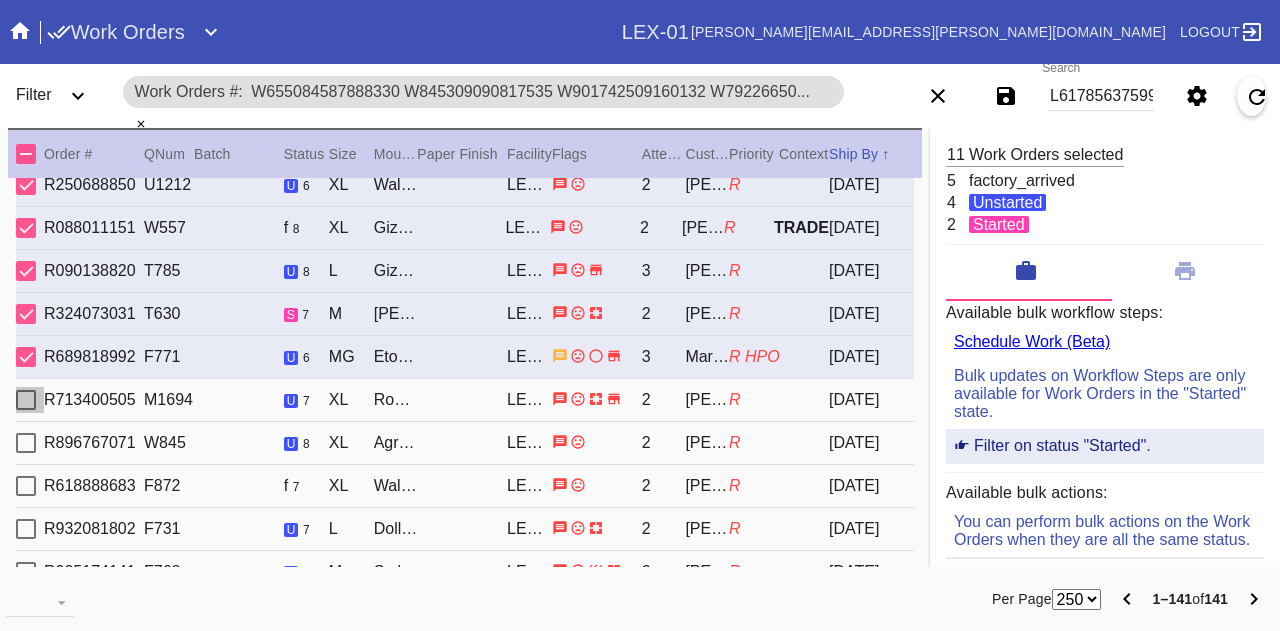 click at bounding box center (26, 400) 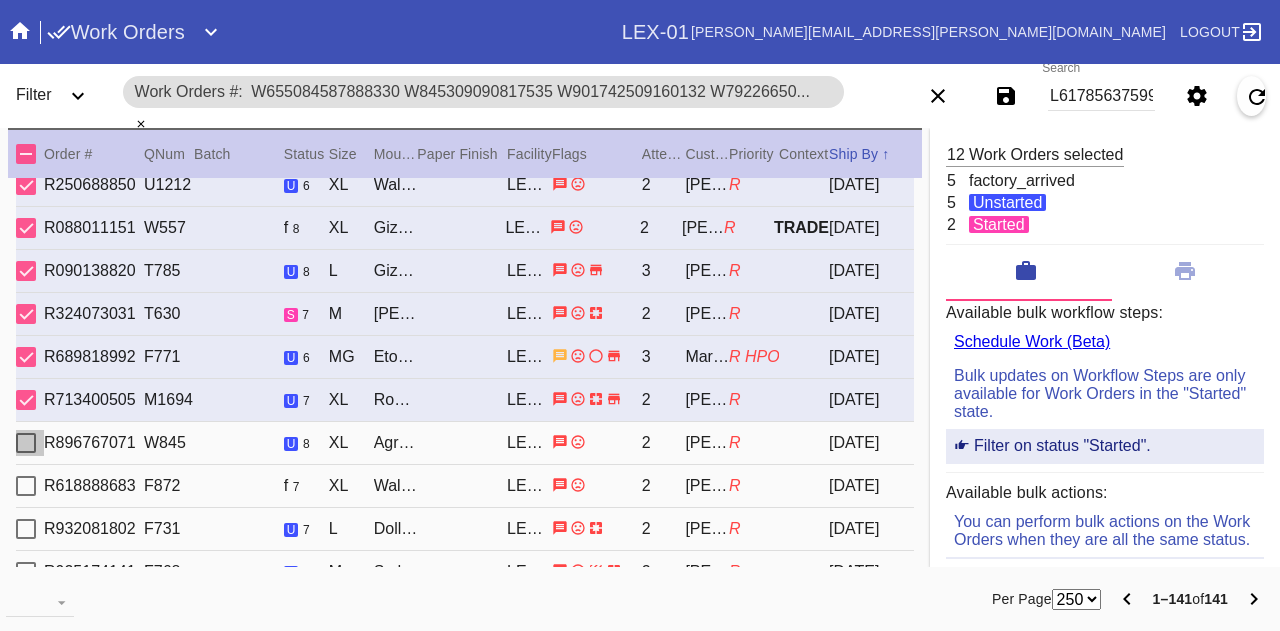 click at bounding box center [26, 443] 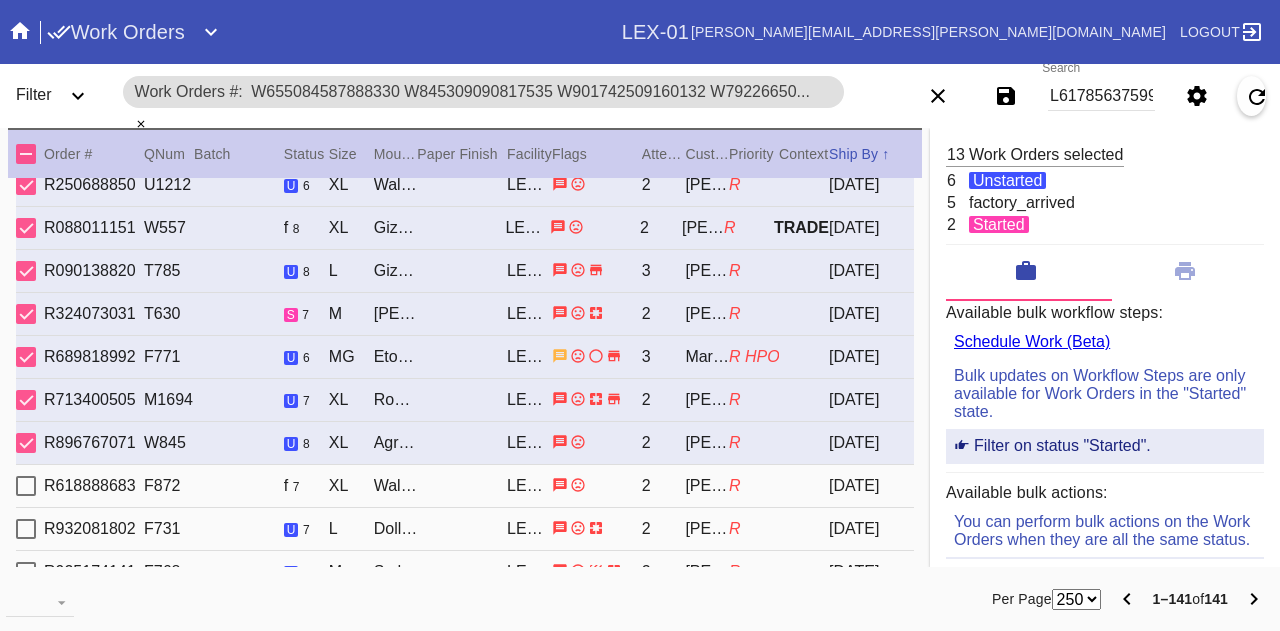 click at bounding box center (26, 486) 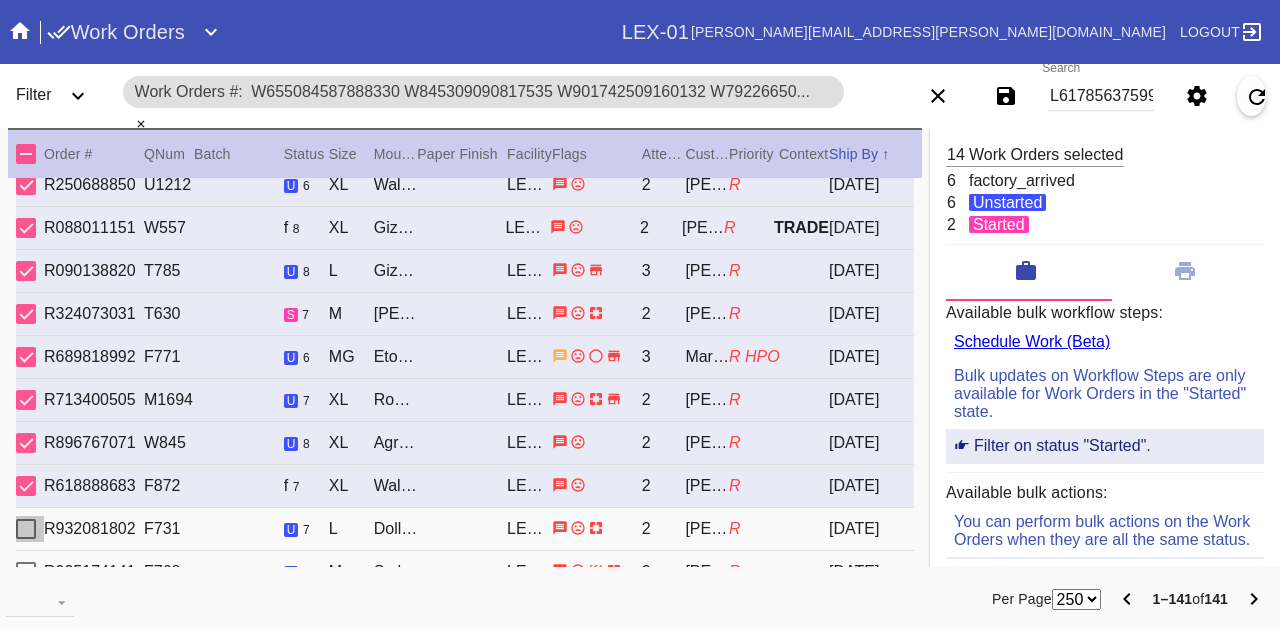 click at bounding box center [26, 529] 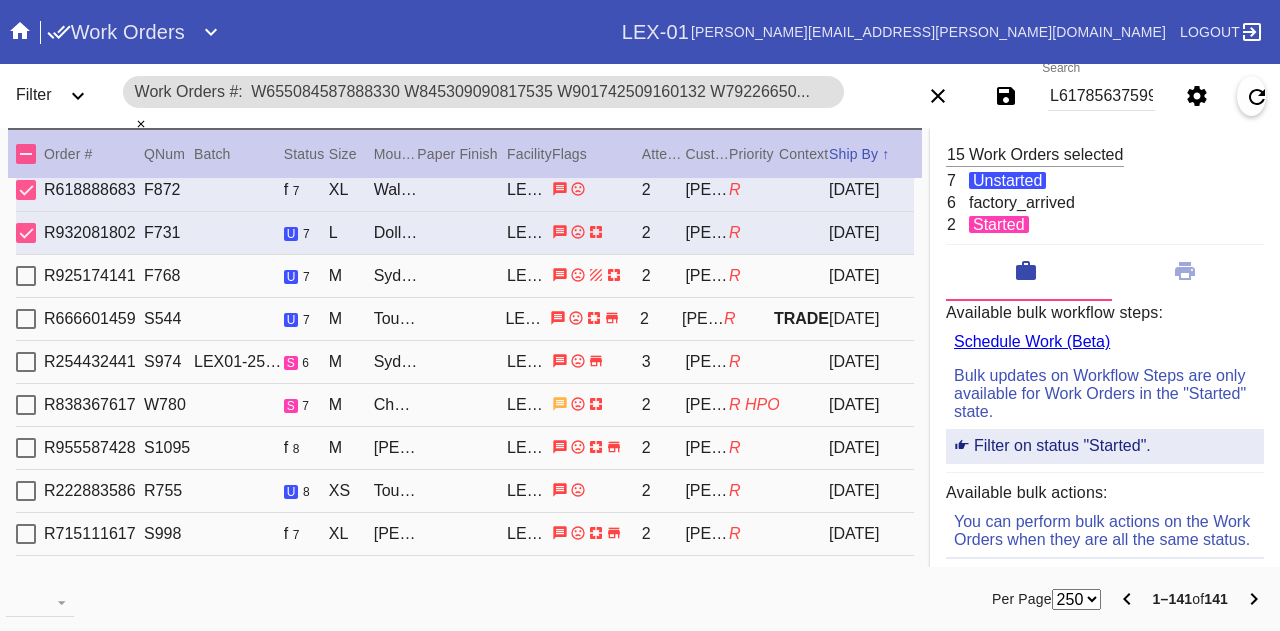 scroll, scrollTop: 600, scrollLeft: 0, axis: vertical 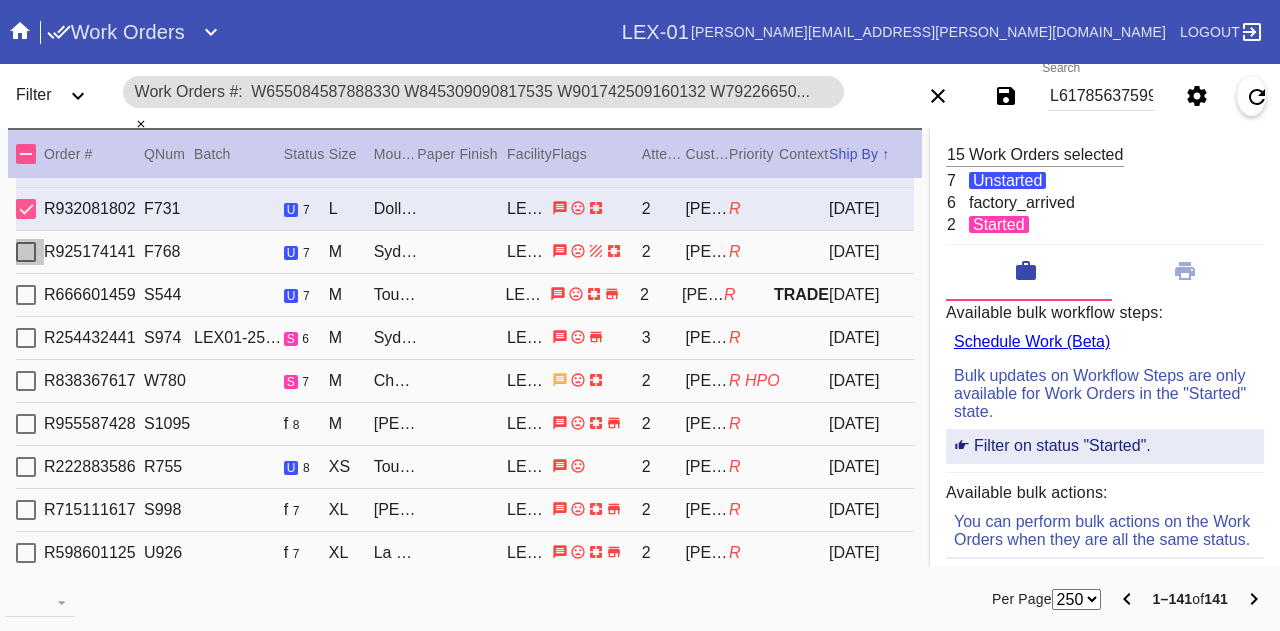 click at bounding box center [26, 252] 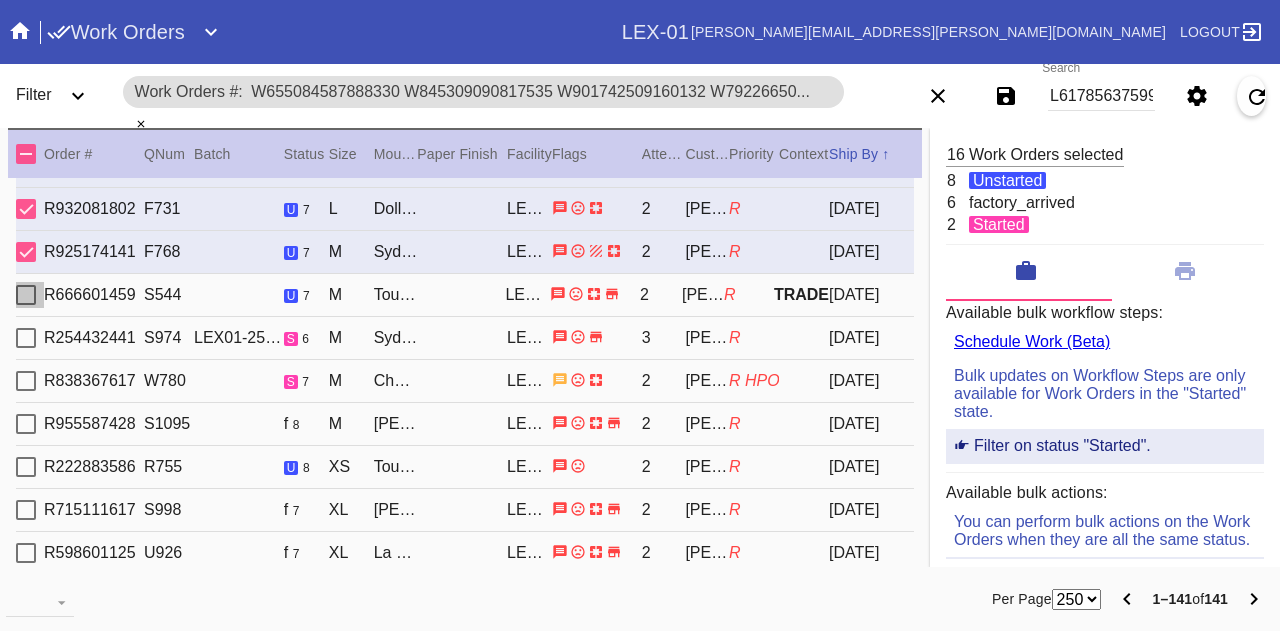 click at bounding box center (26, 295) 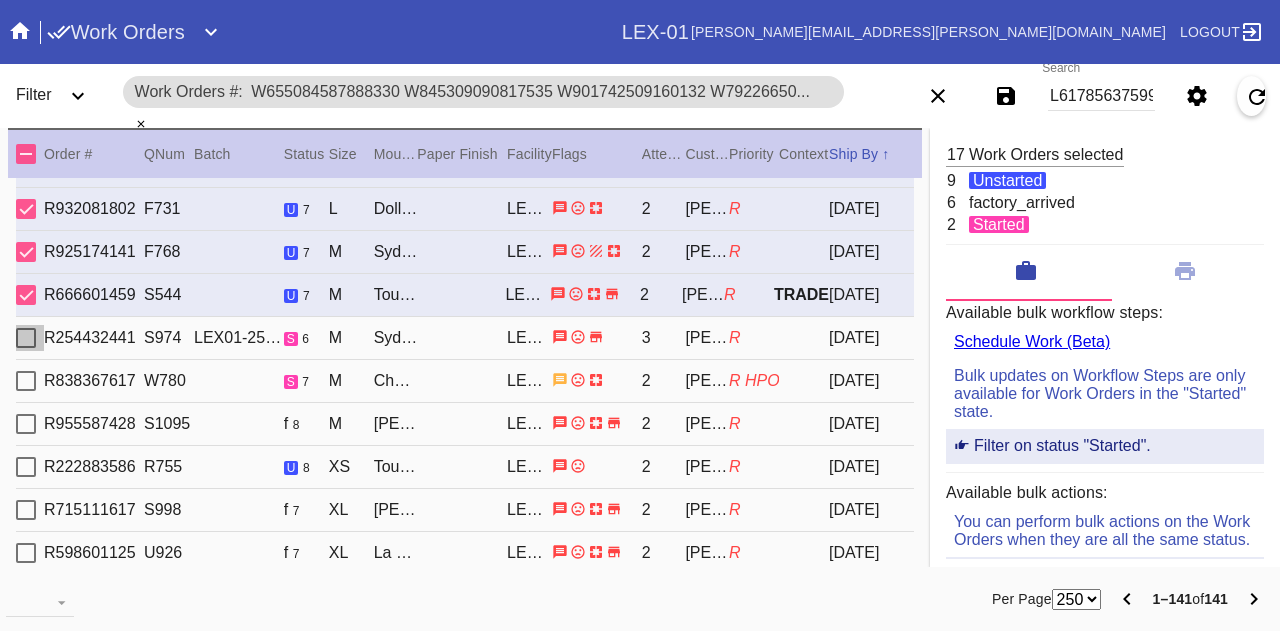 click at bounding box center [26, 338] 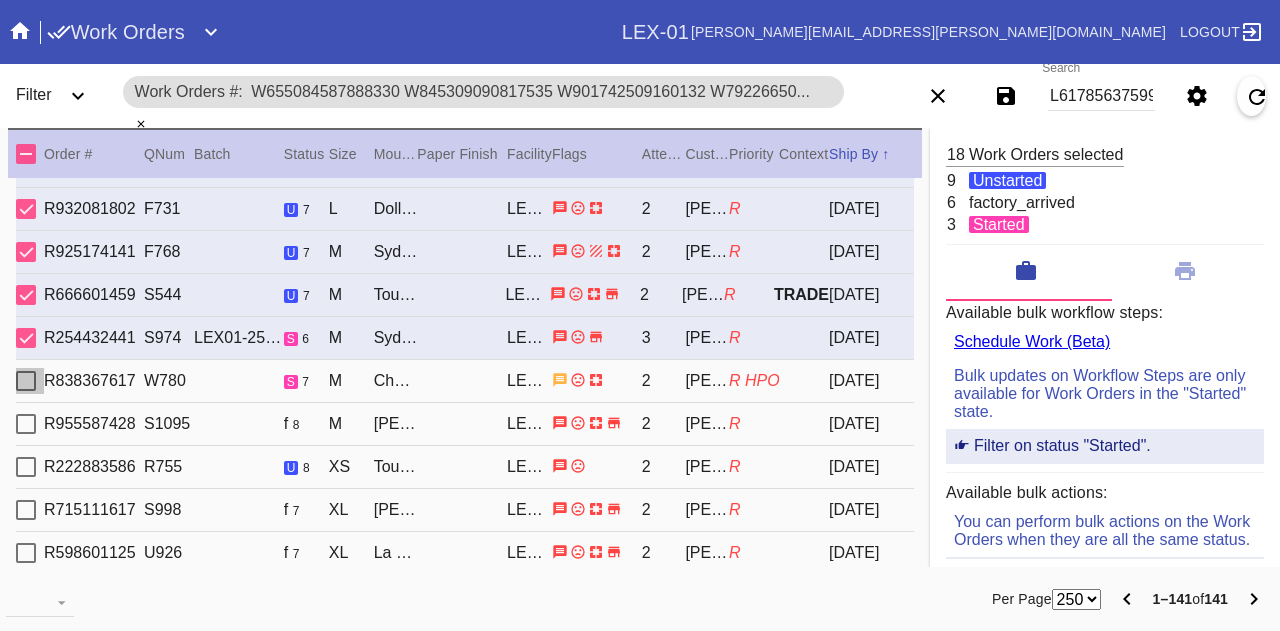 click at bounding box center [26, 381] 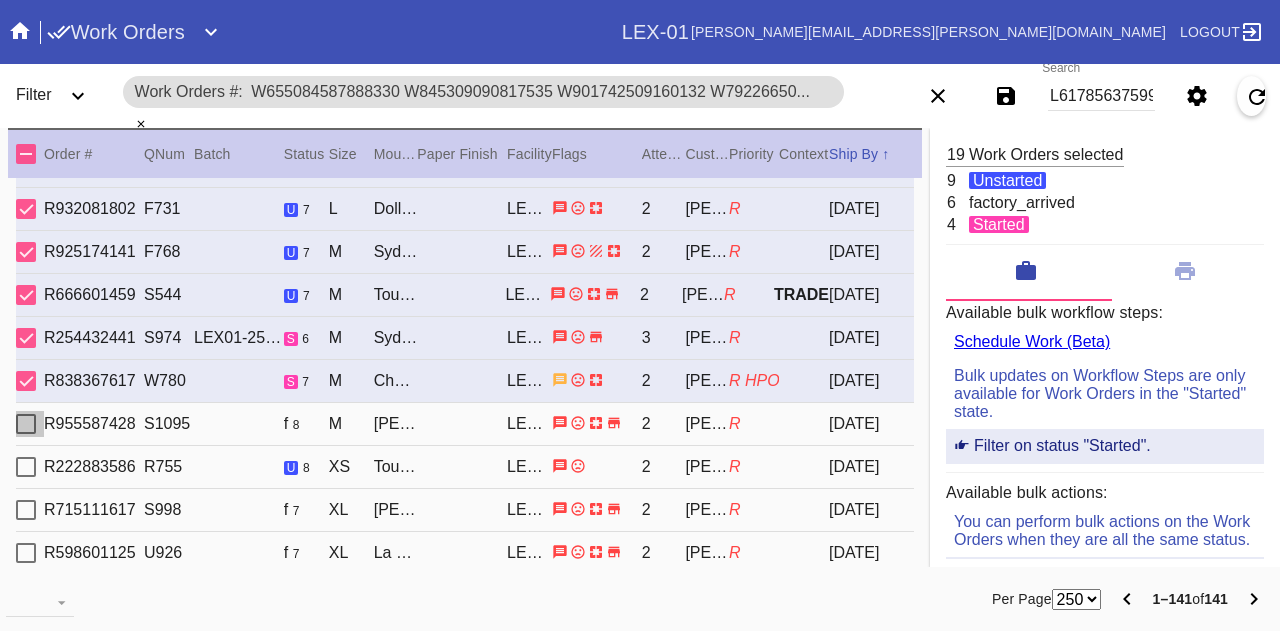 click at bounding box center (26, 424) 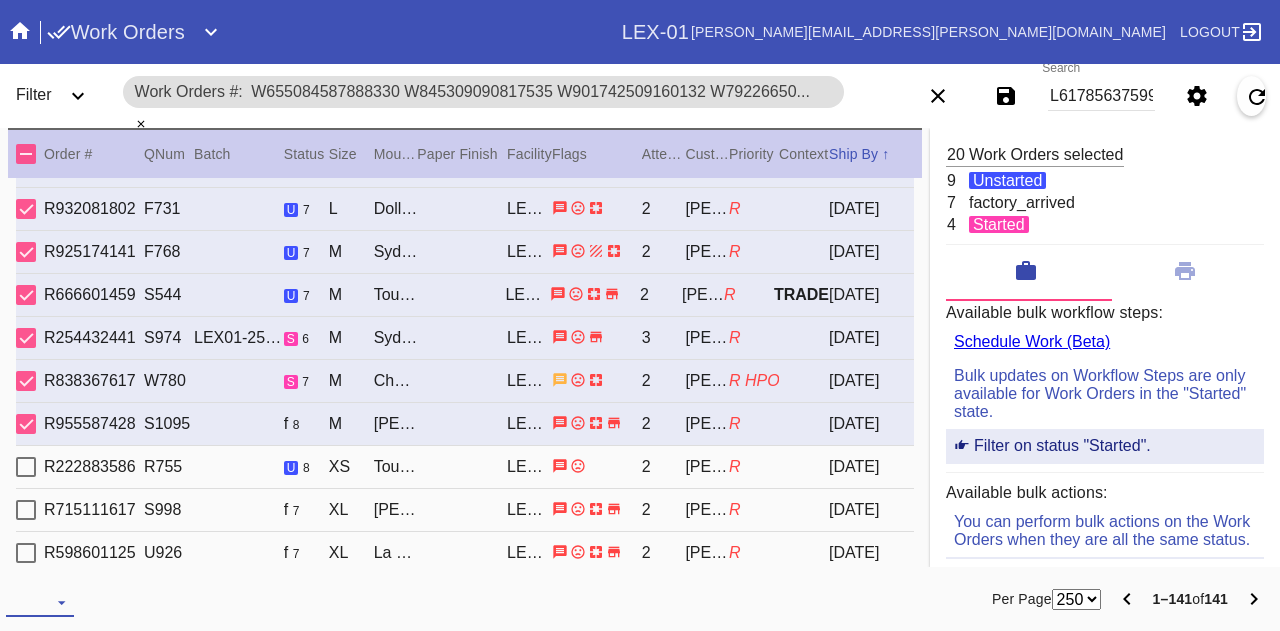 click at bounding box center (40, 602) 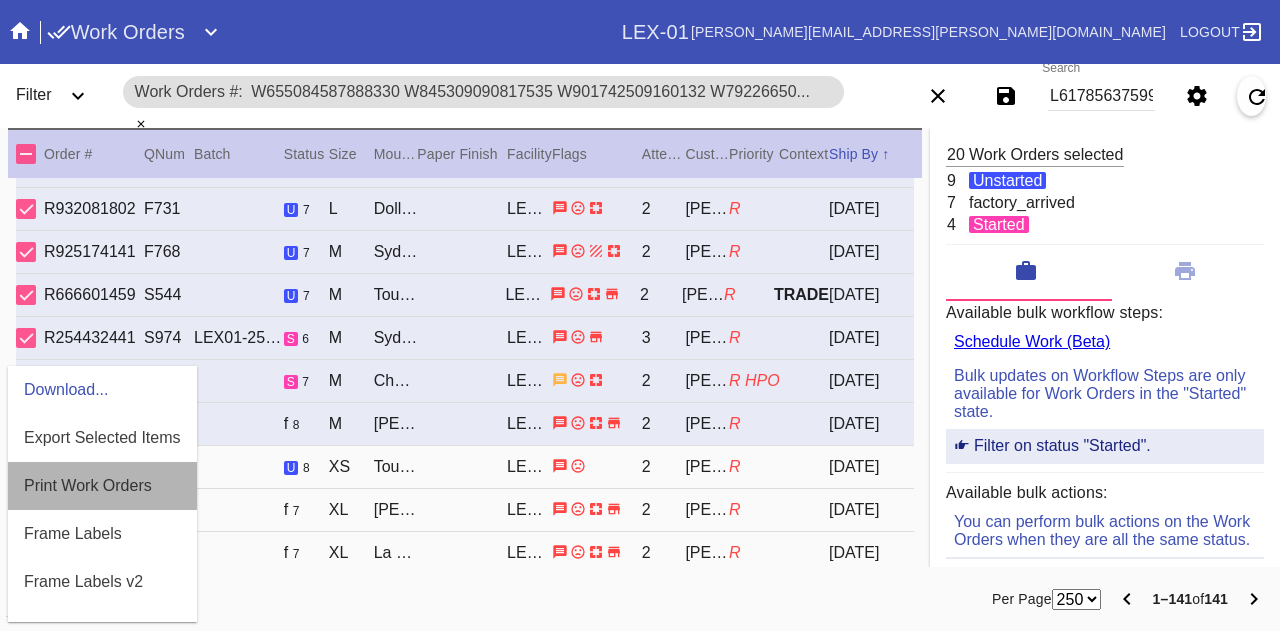 click on "Print Work Orders" at bounding box center [102, 486] 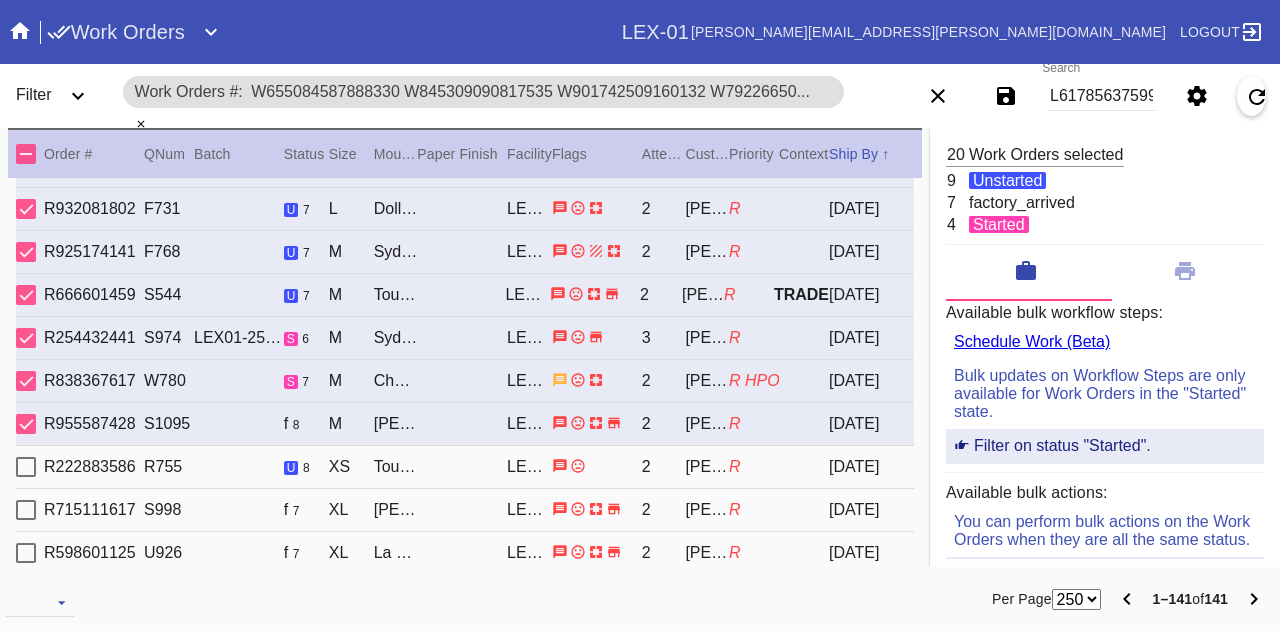 click at bounding box center [26, 154] 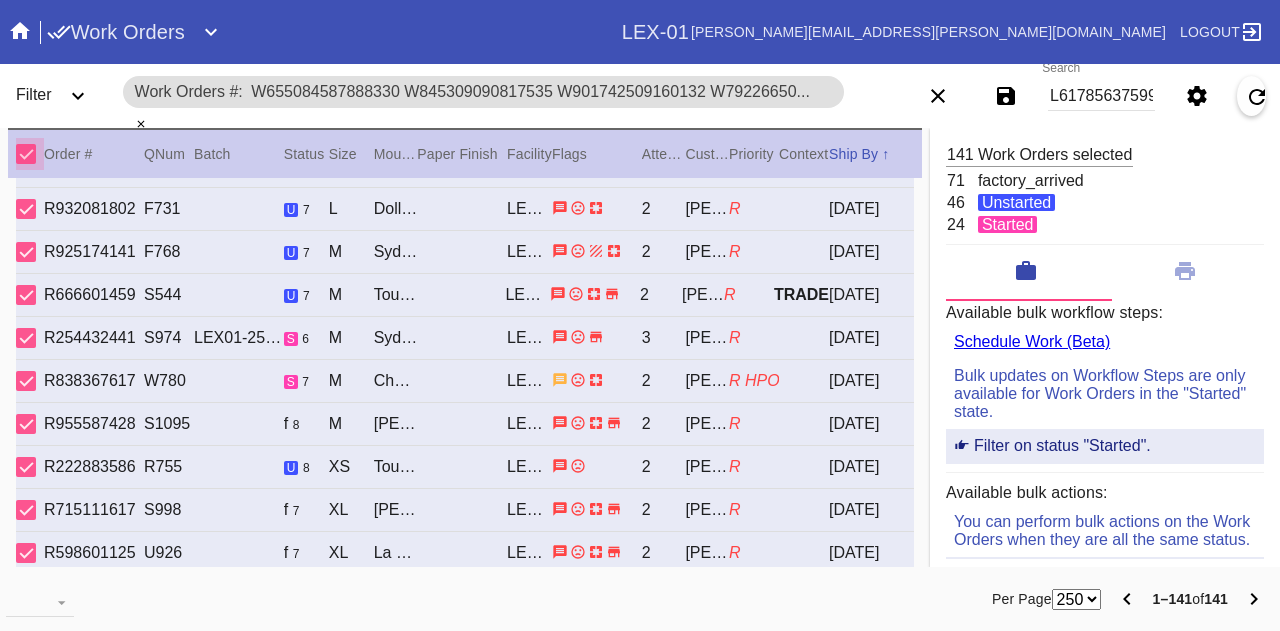 click at bounding box center (26, 154) 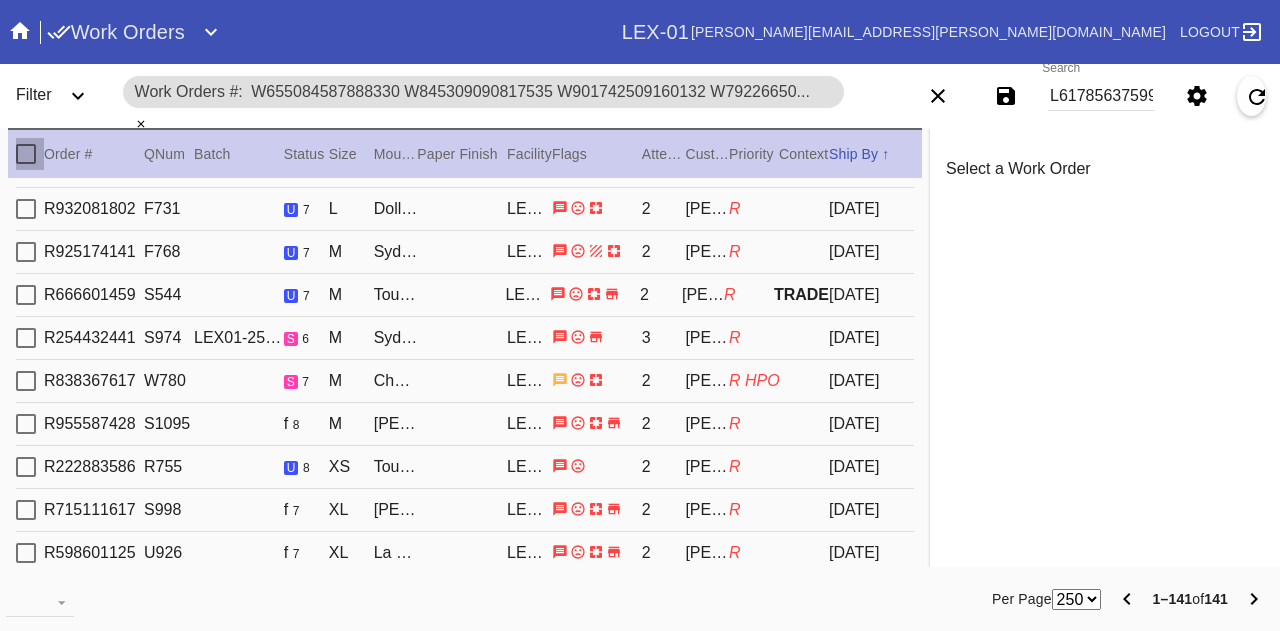 click at bounding box center (26, 154) 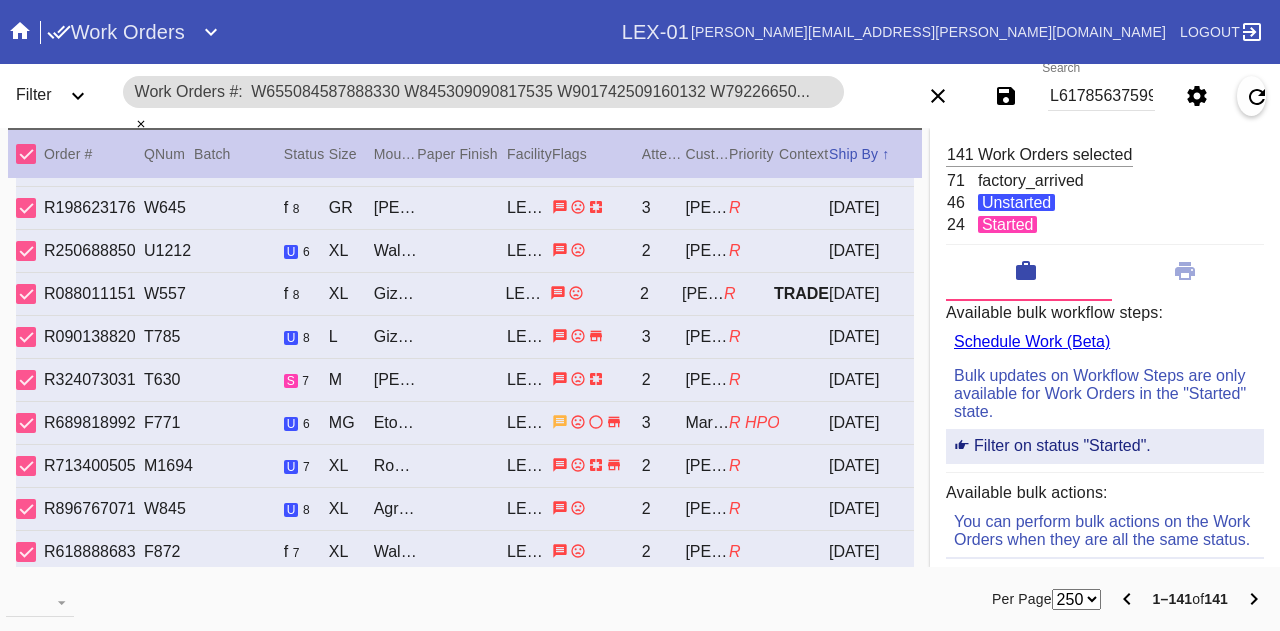 scroll, scrollTop: 0, scrollLeft: 0, axis: both 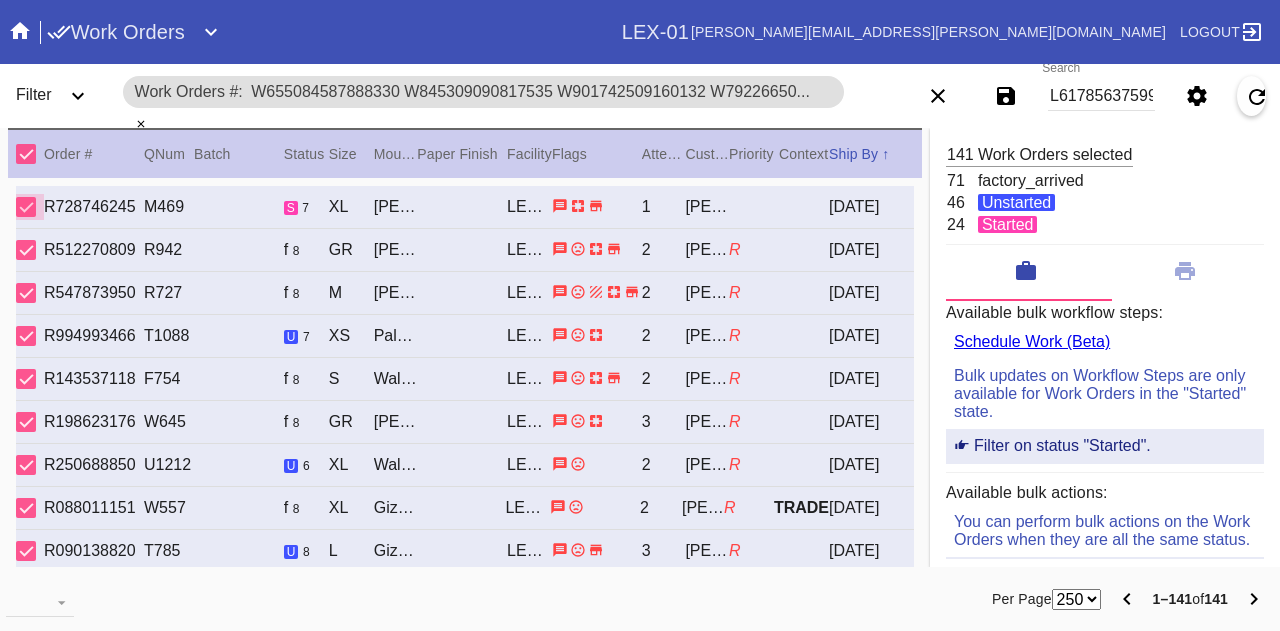 click at bounding box center [26, 207] 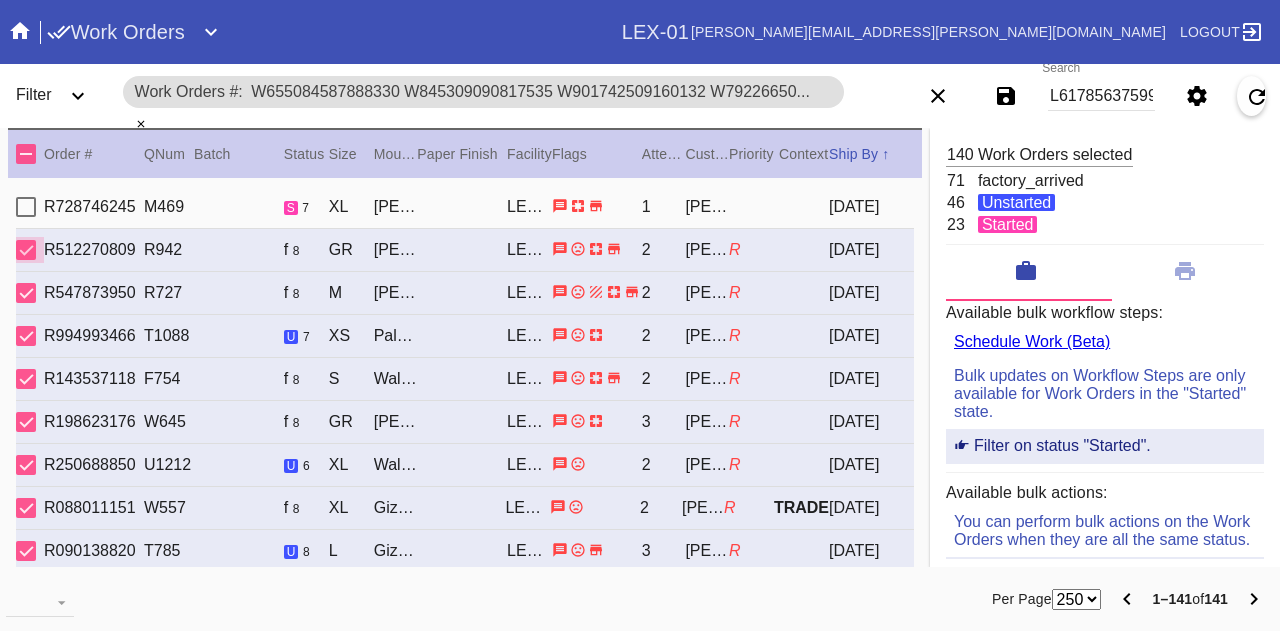 click at bounding box center [26, 250] 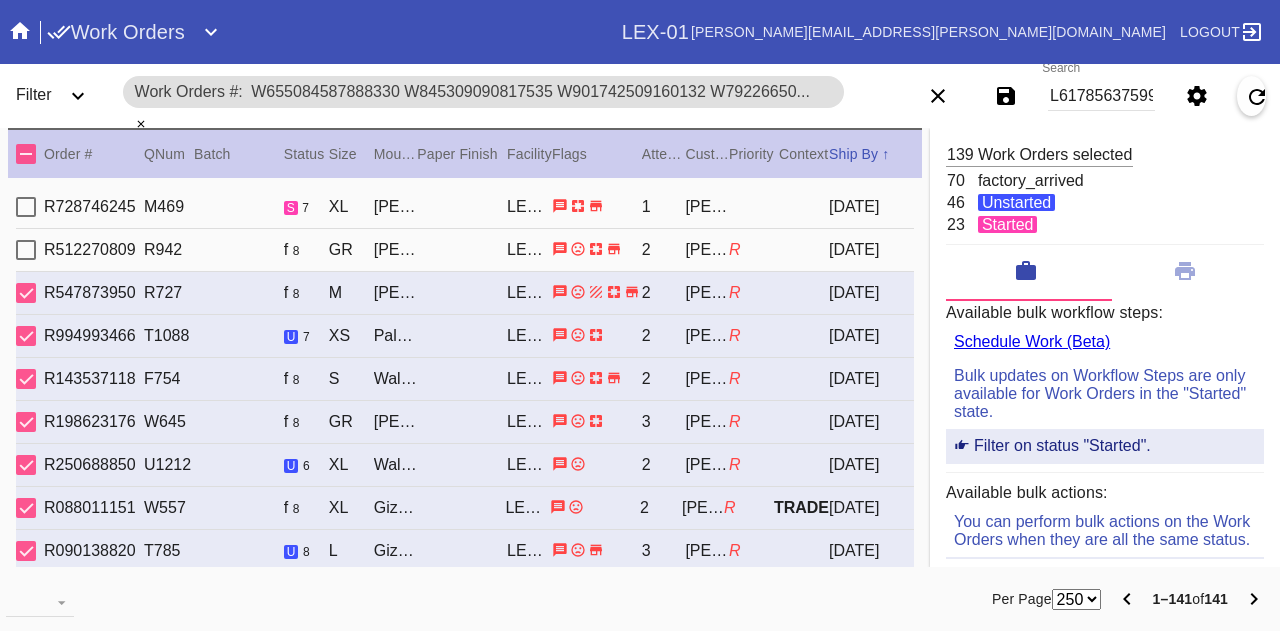 click at bounding box center [26, 293] 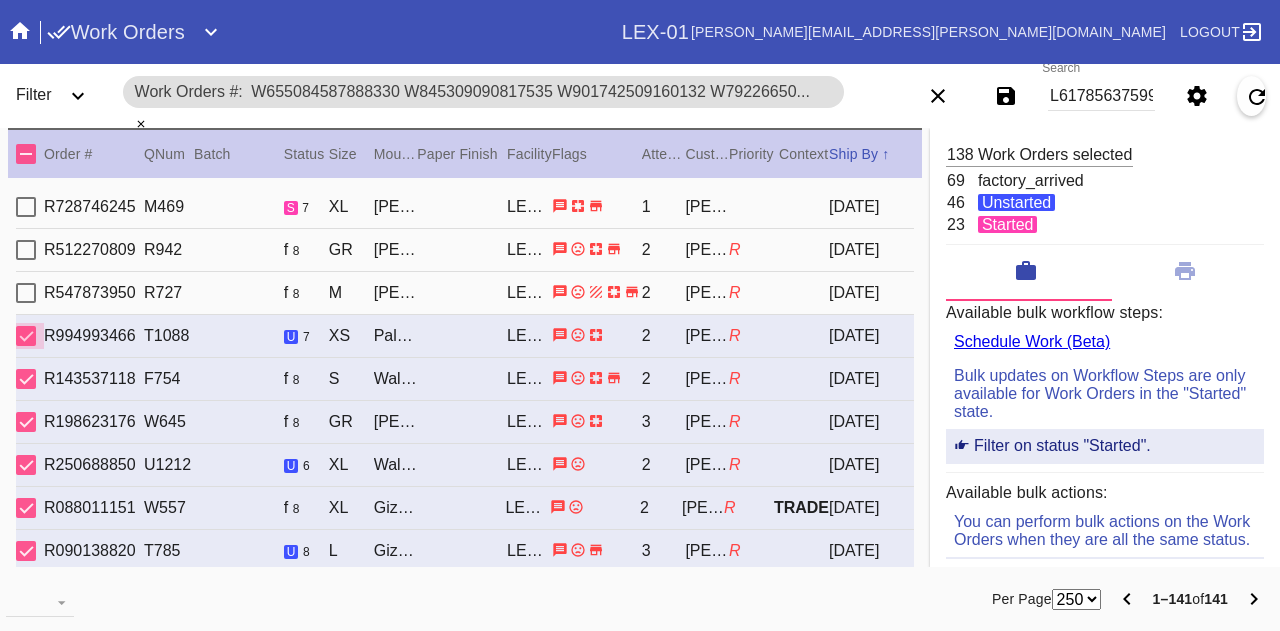 click at bounding box center (26, 336) 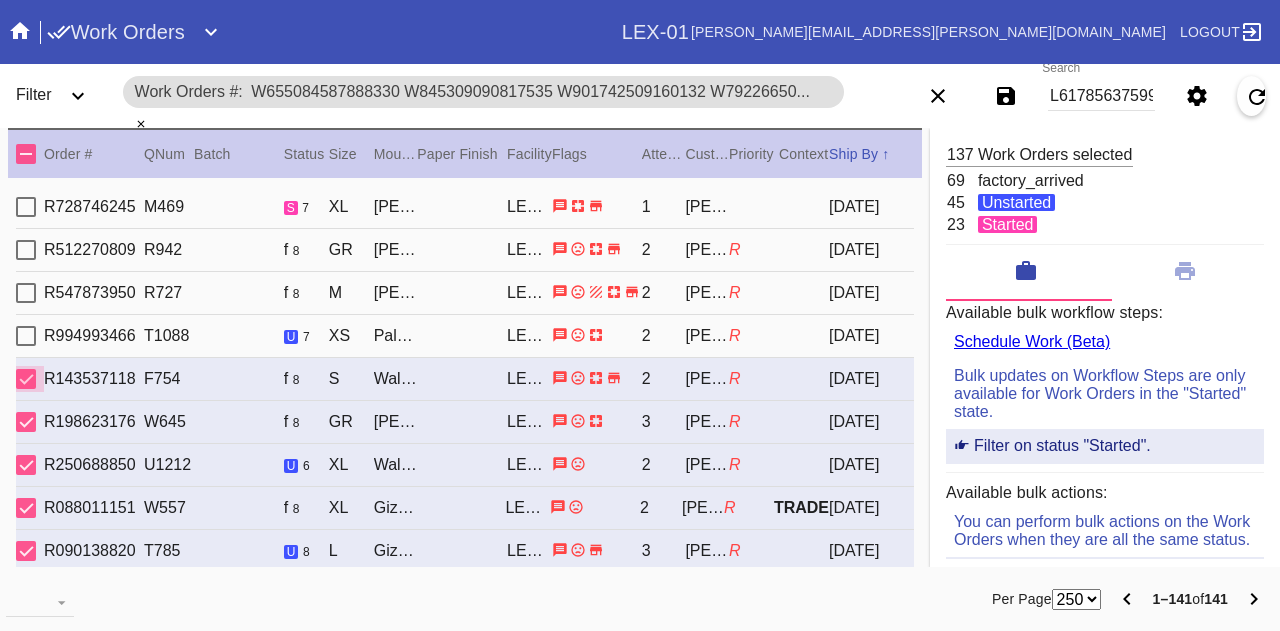 click at bounding box center [26, 379] 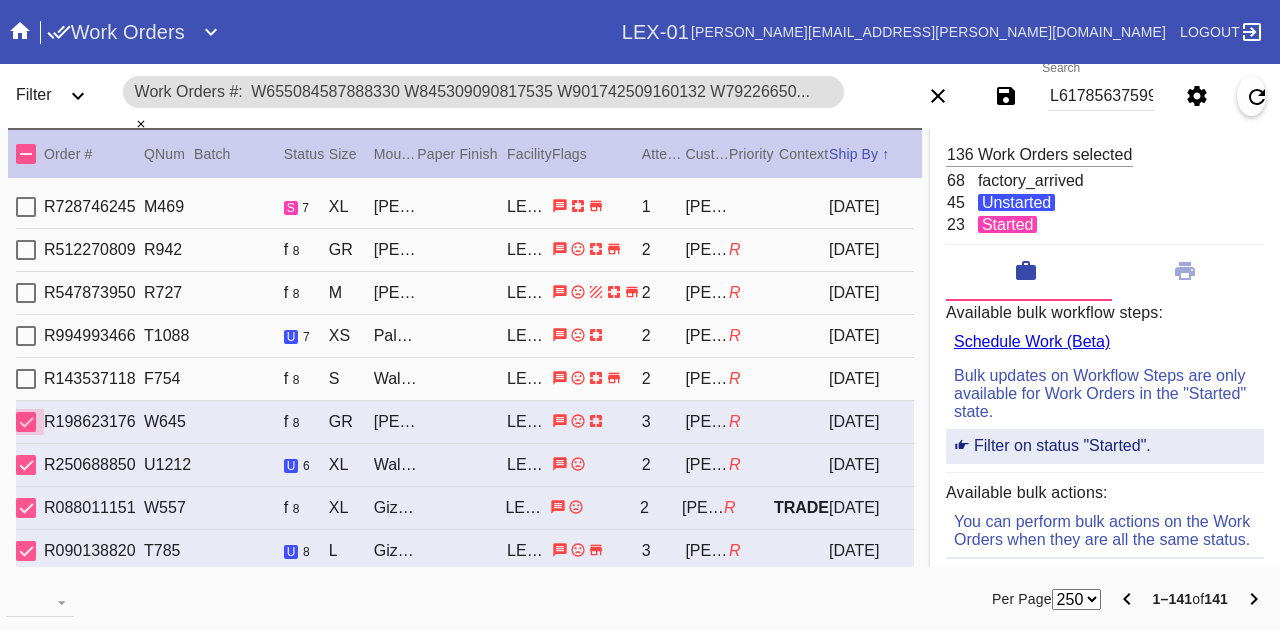 click at bounding box center [26, 422] 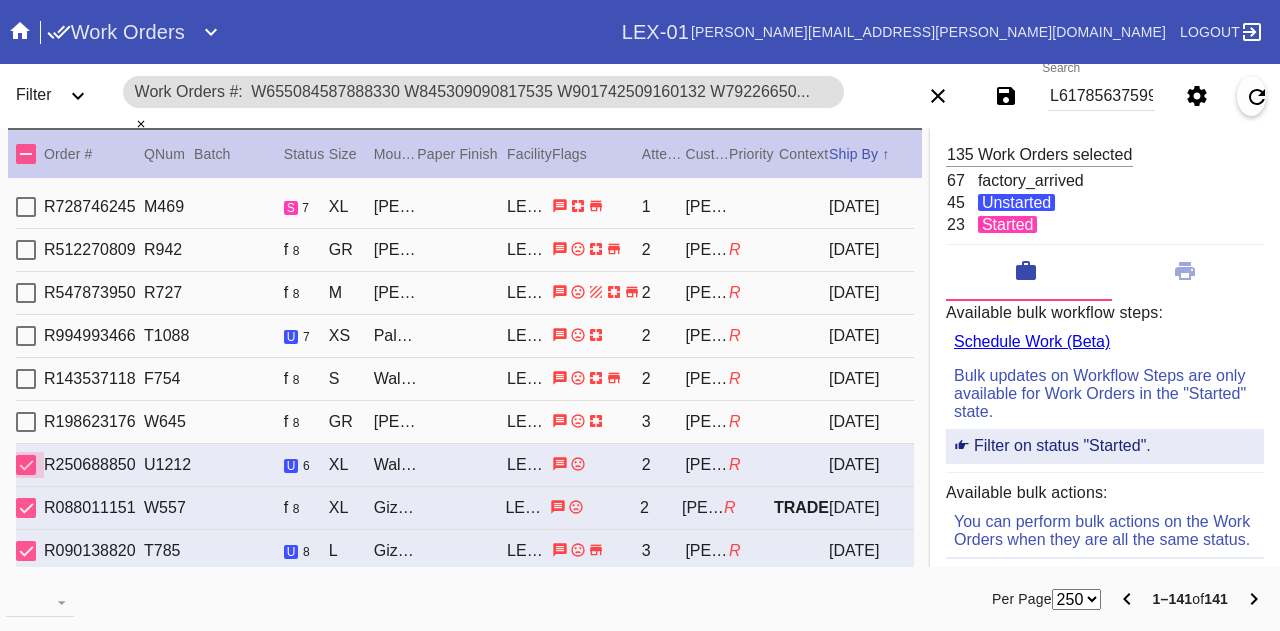 click at bounding box center [26, 465] 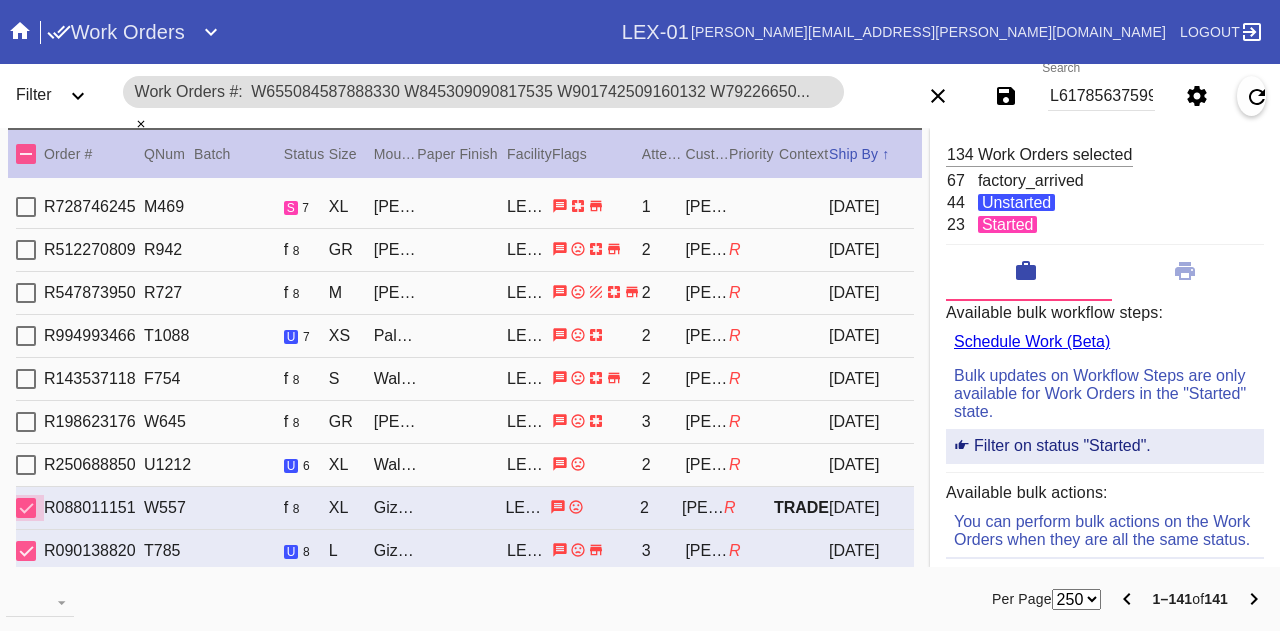 click at bounding box center (26, 508) 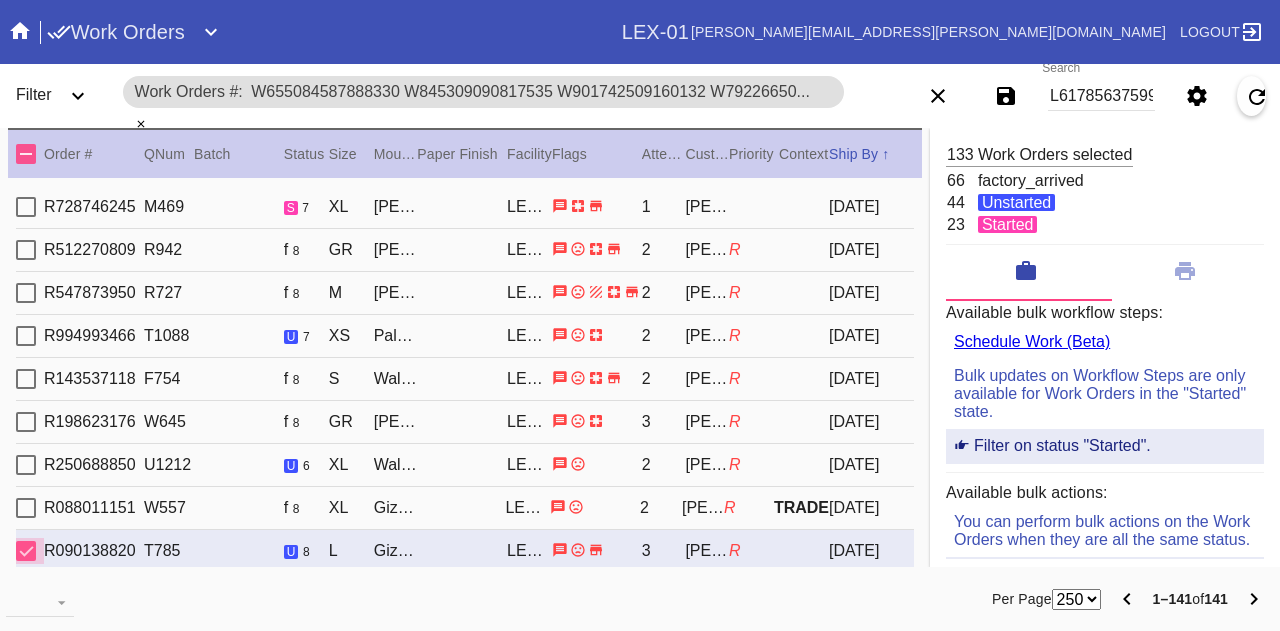 click at bounding box center (26, 551) 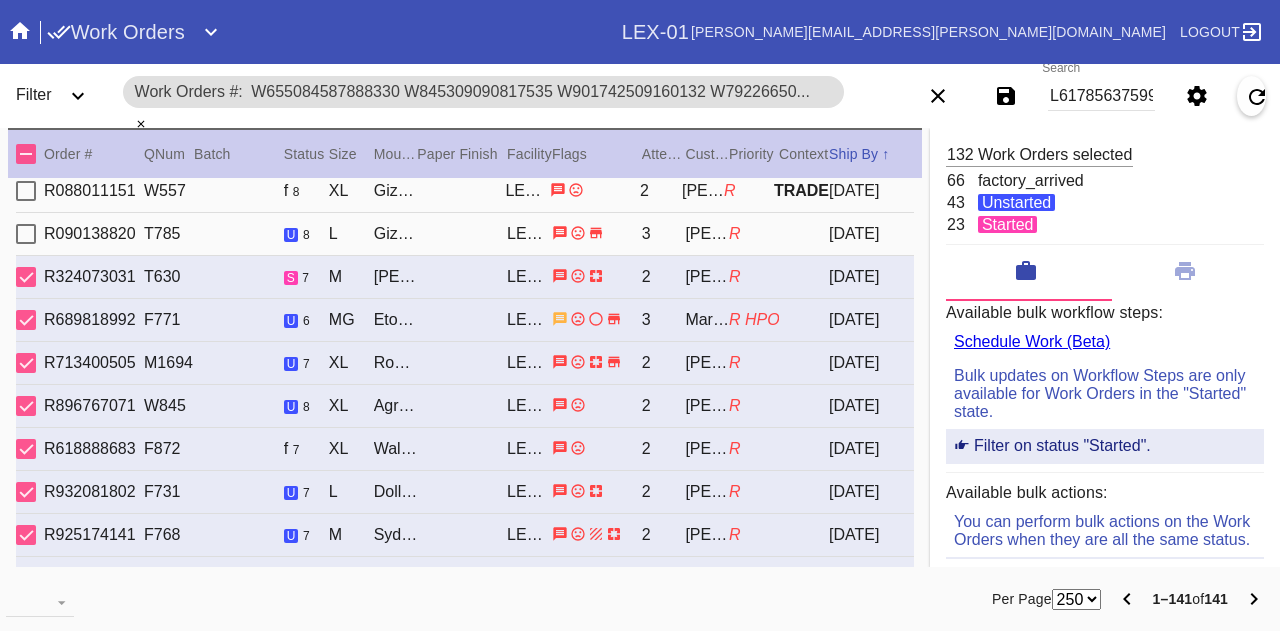 scroll, scrollTop: 323, scrollLeft: 0, axis: vertical 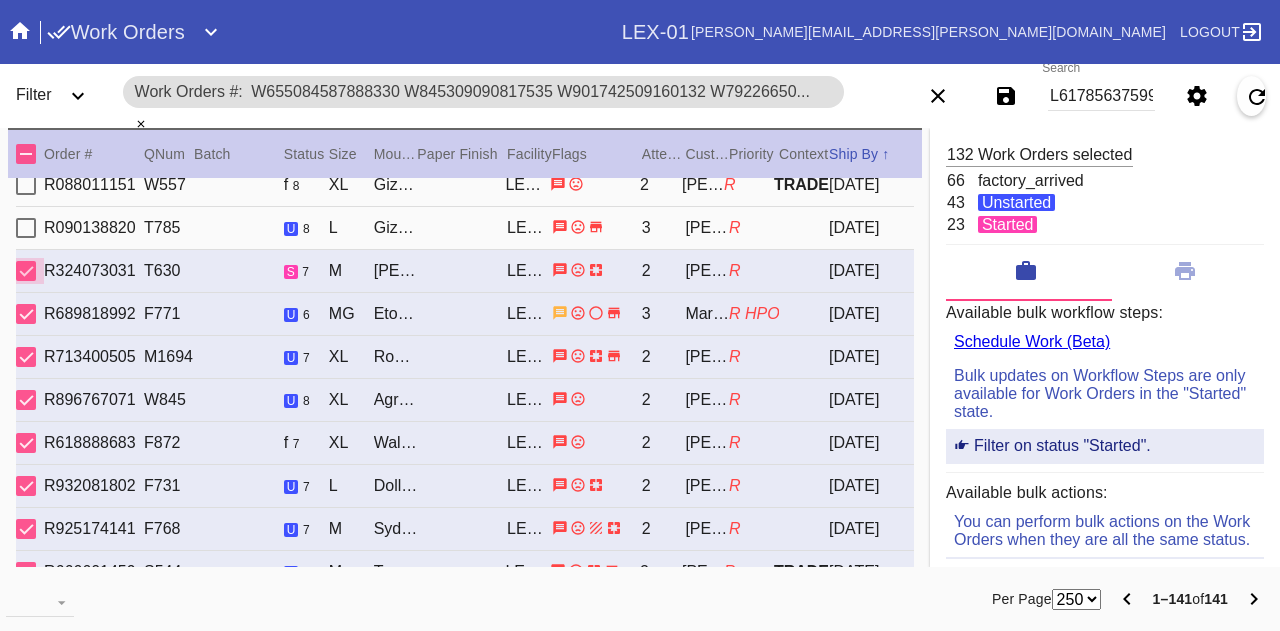 click at bounding box center [26, 271] 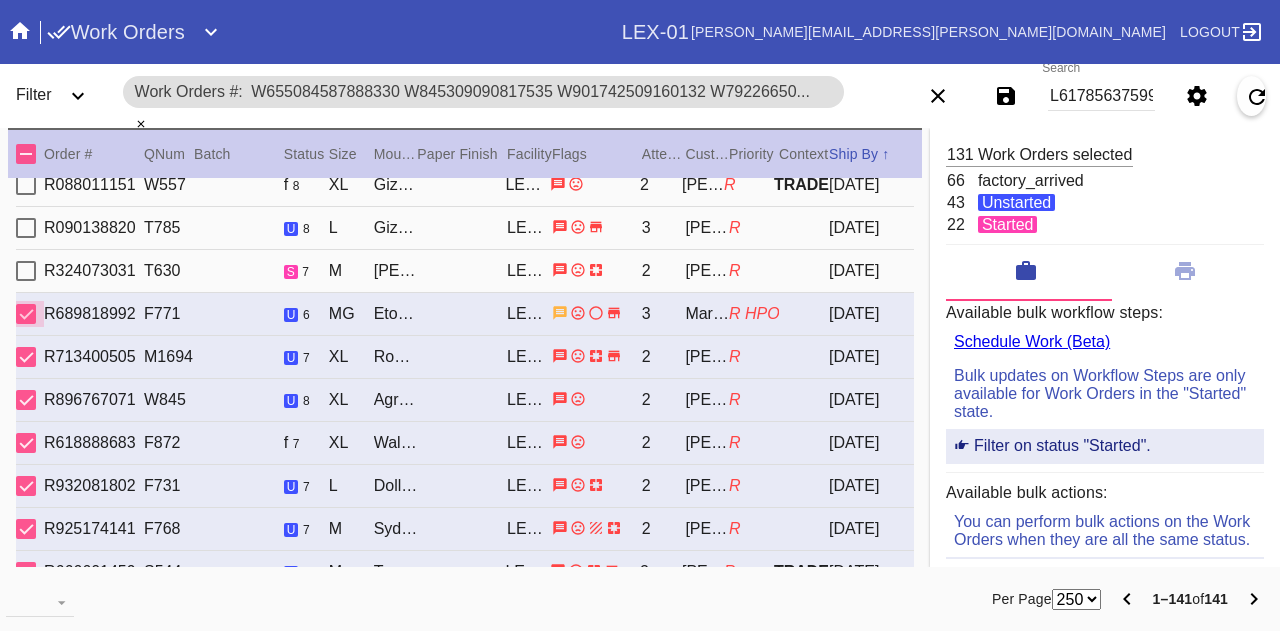click at bounding box center [26, 314] 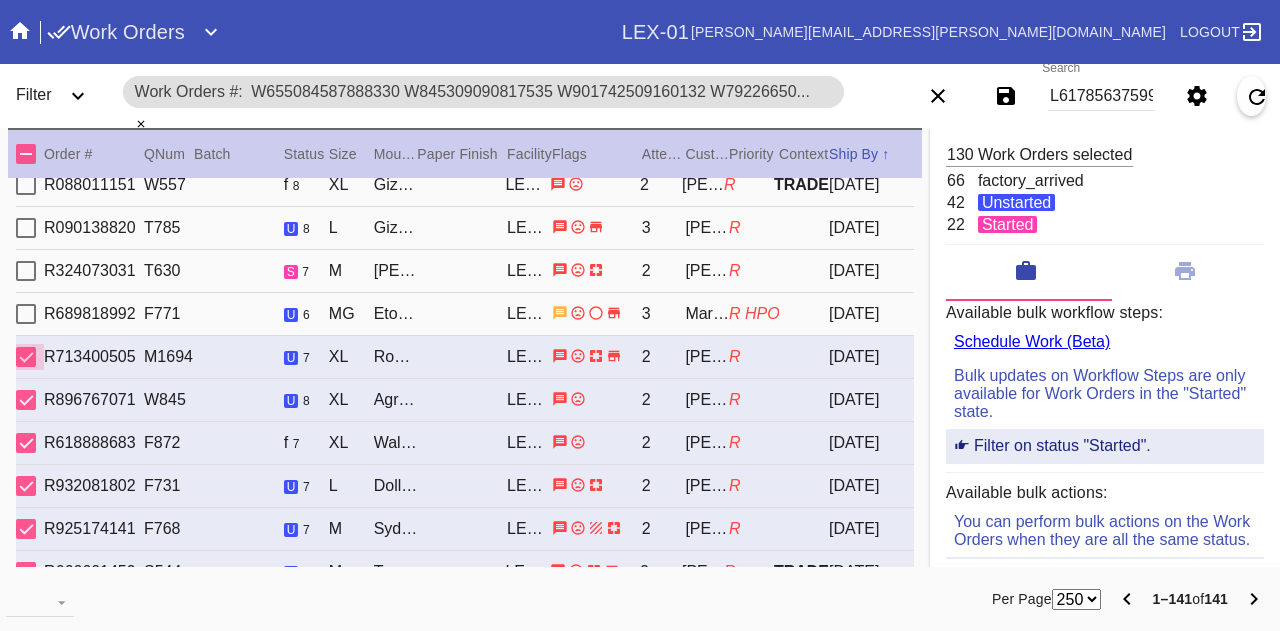 click at bounding box center (26, 357) 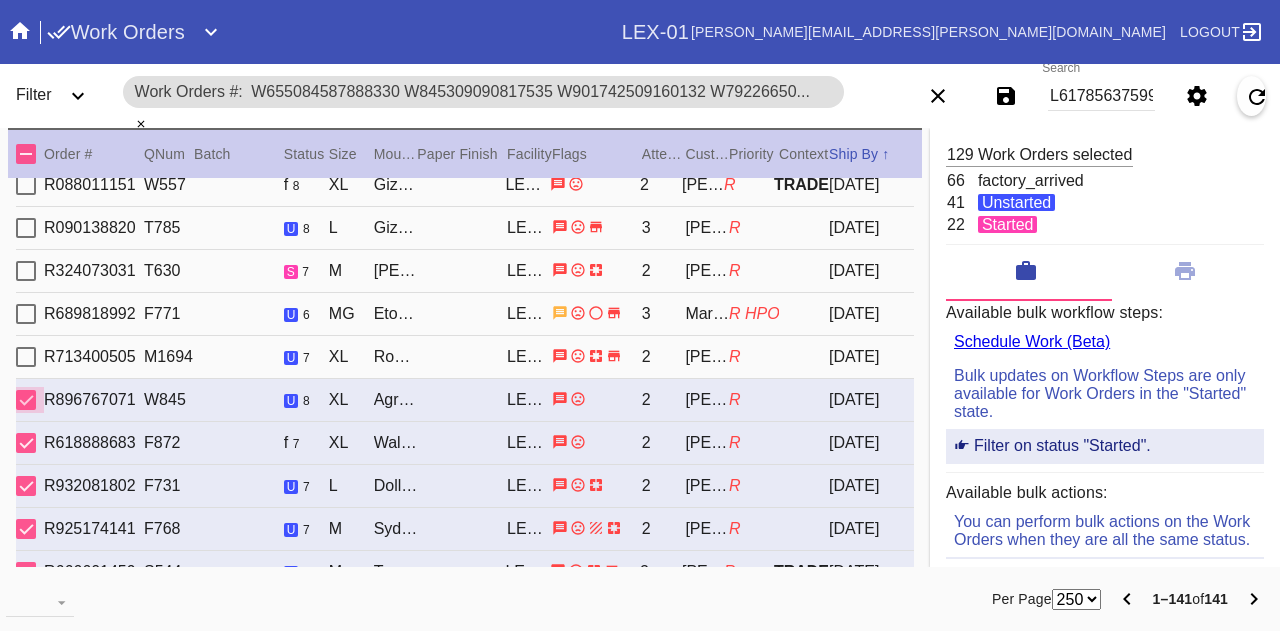 click at bounding box center (26, 400) 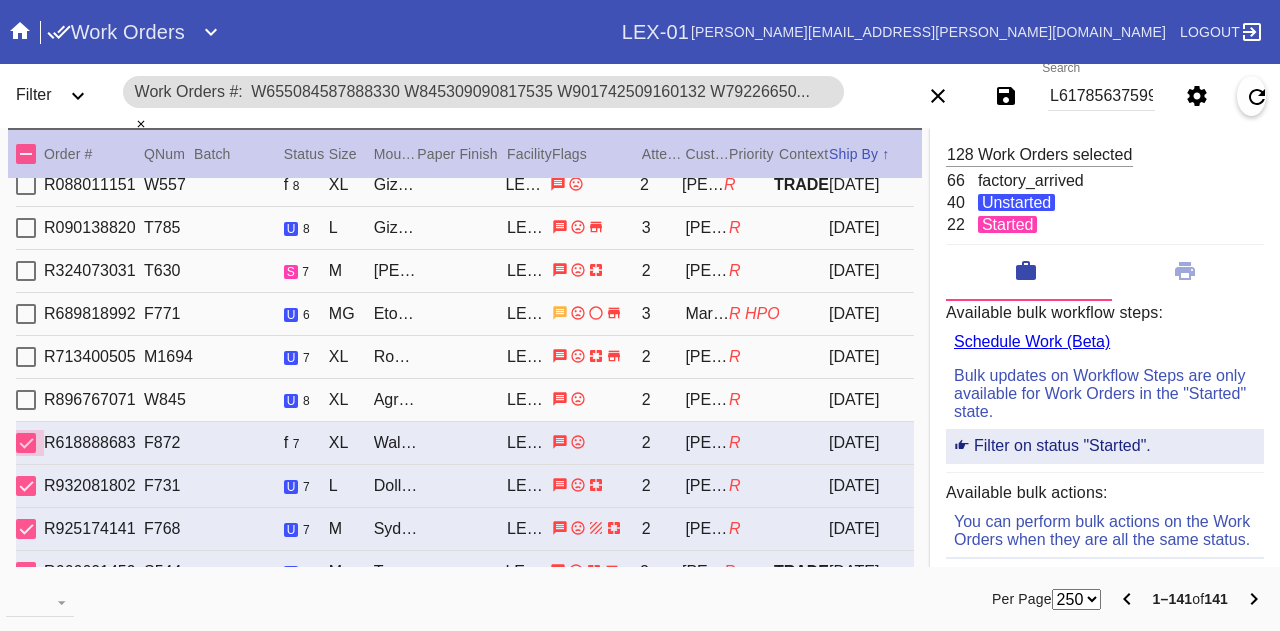 click at bounding box center [26, 443] 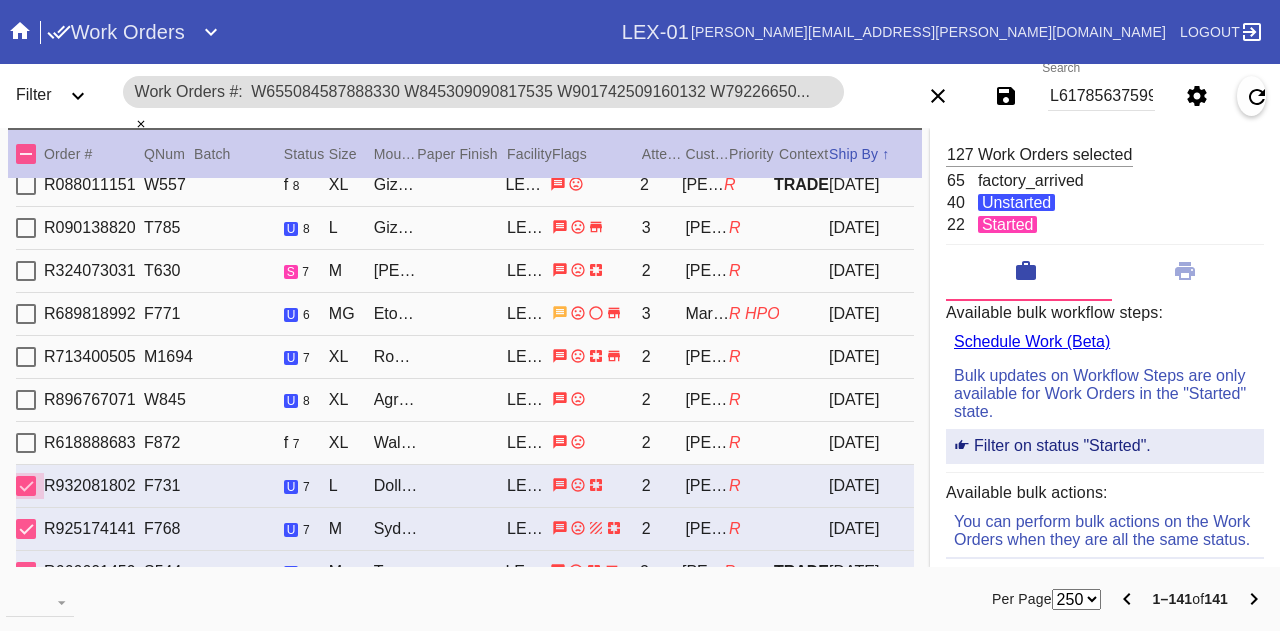 click at bounding box center [26, 486] 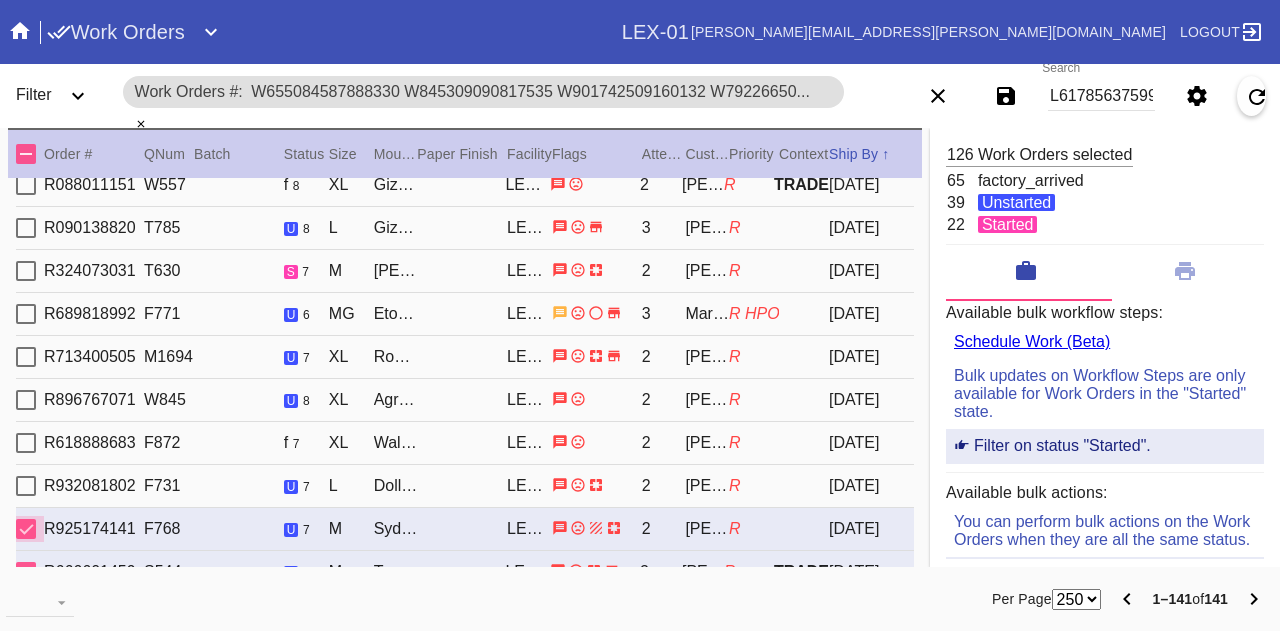 click at bounding box center [26, 529] 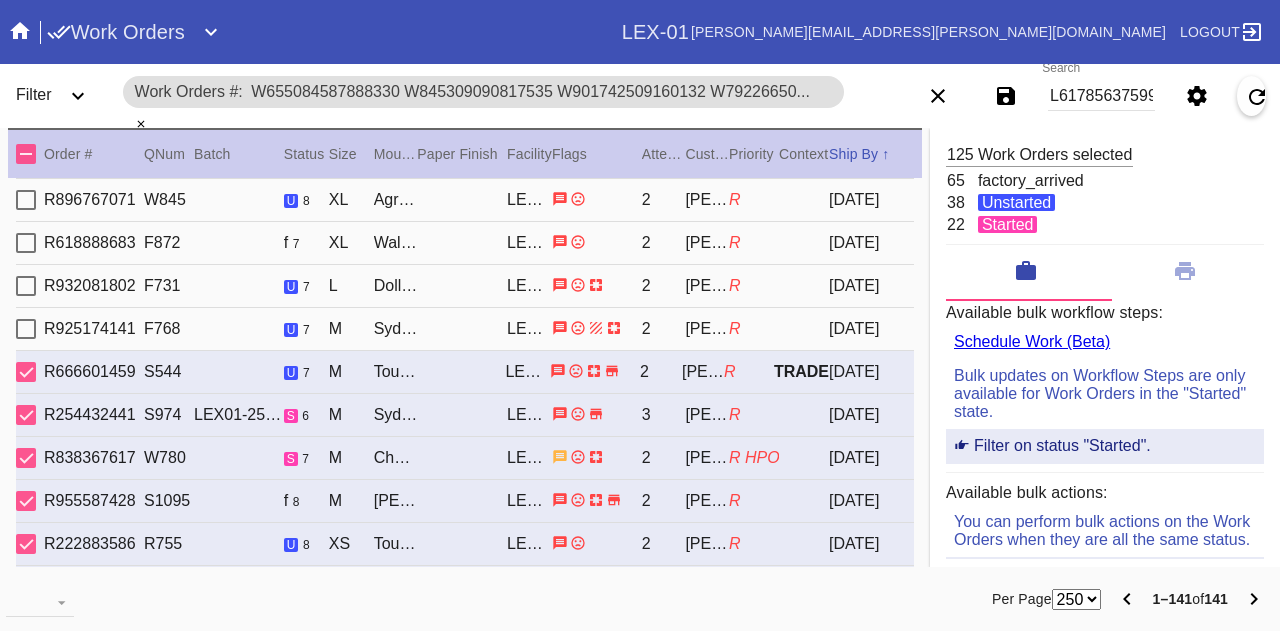 scroll, scrollTop: 531, scrollLeft: 0, axis: vertical 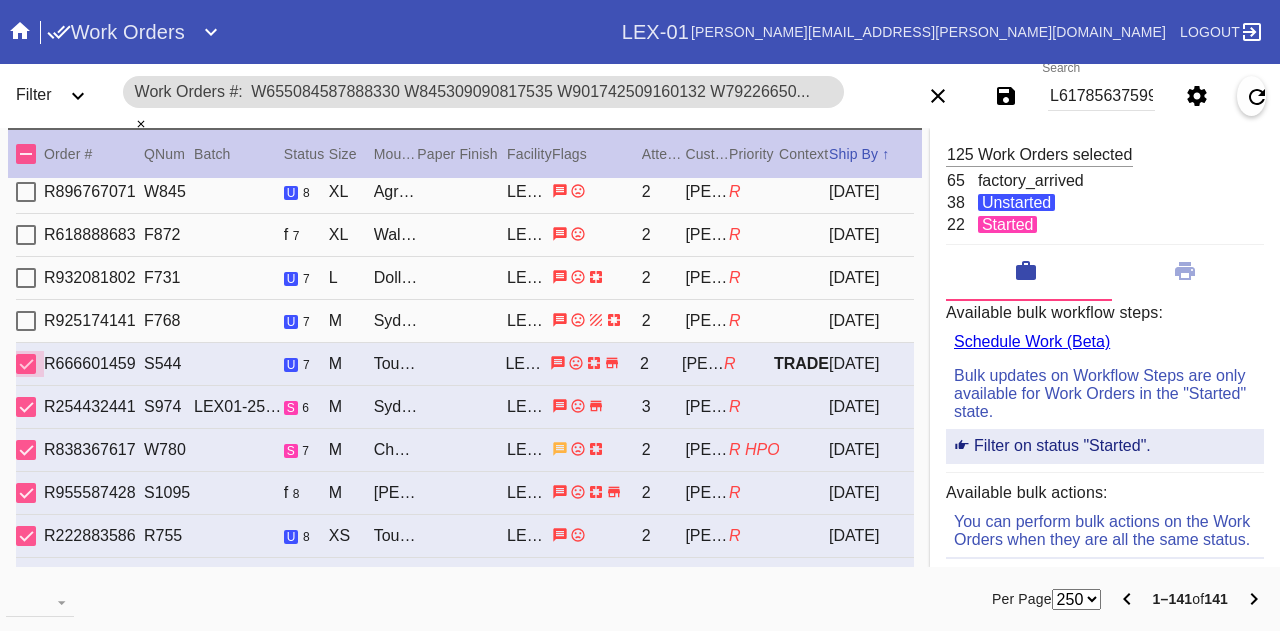 click at bounding box center (26, 364) 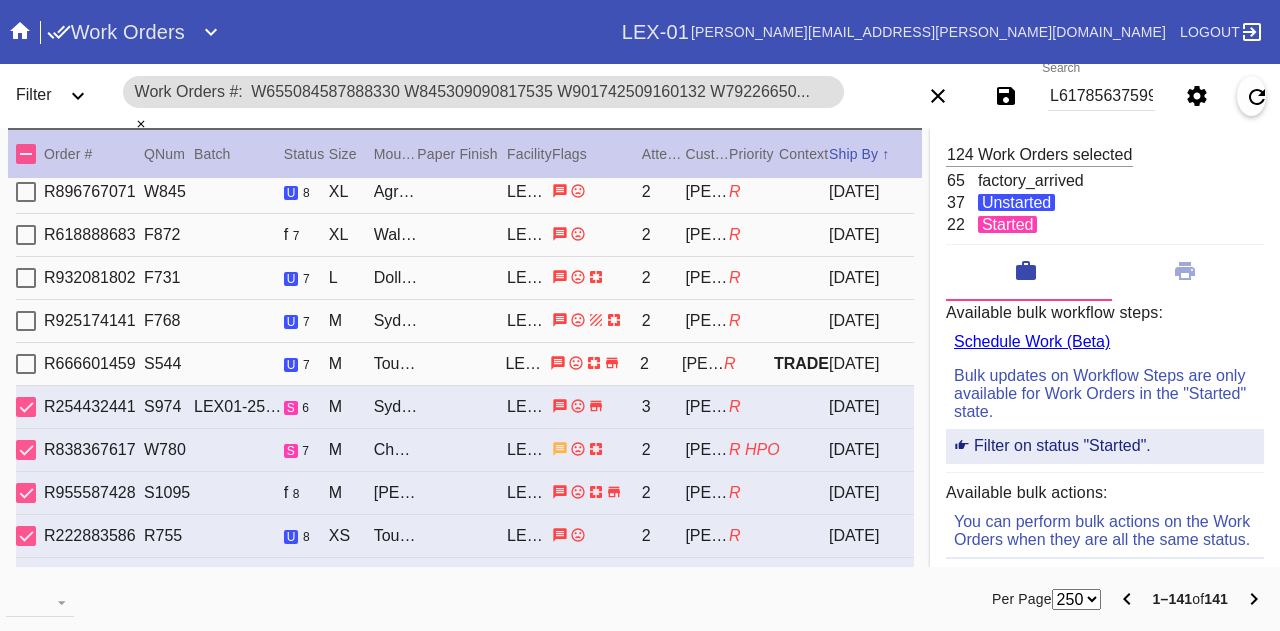 click at bounding box center (26, 407) 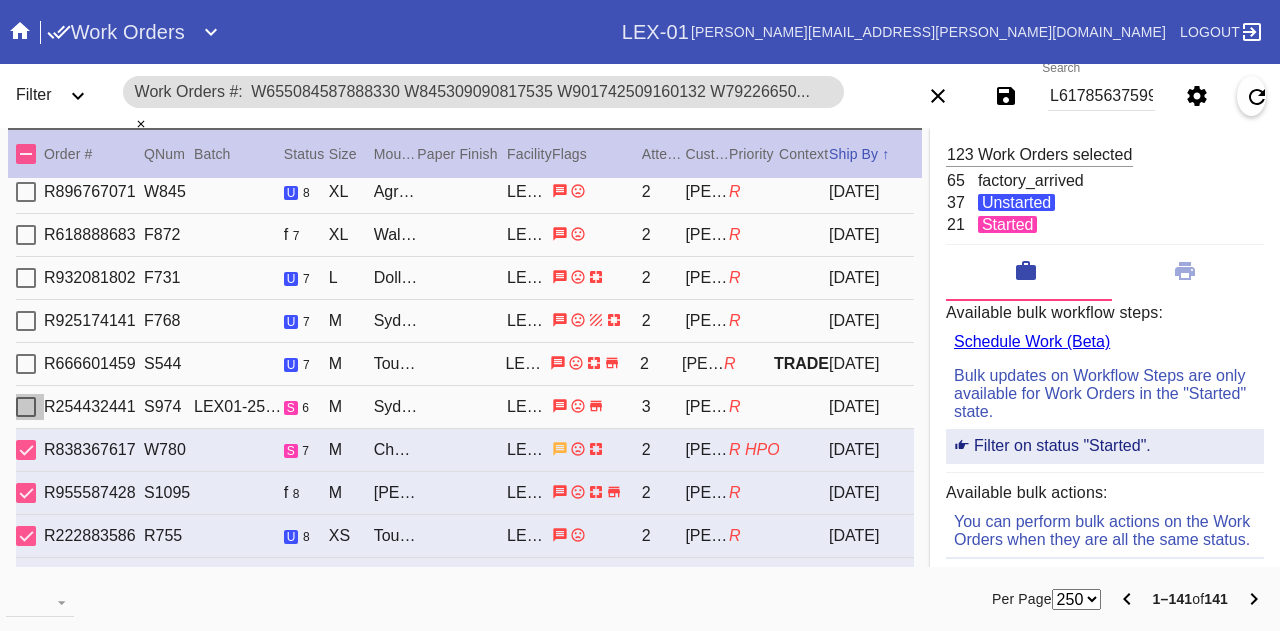 click at bounding box center (26, 407) 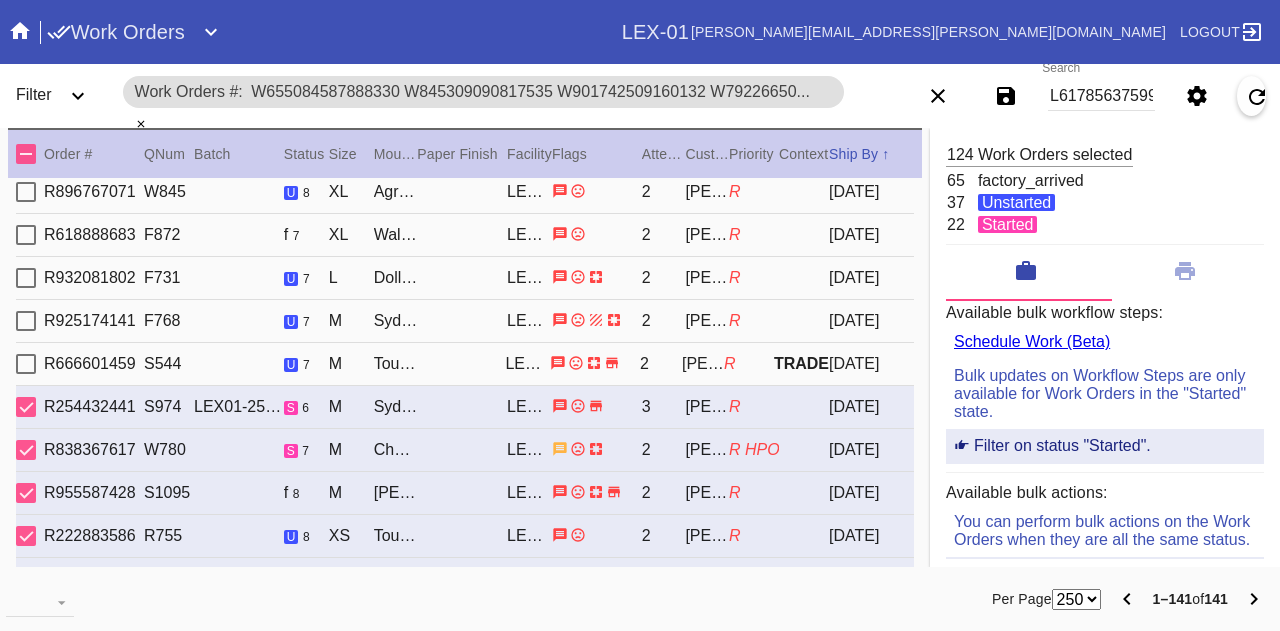 click at bounding box center (26, 407) 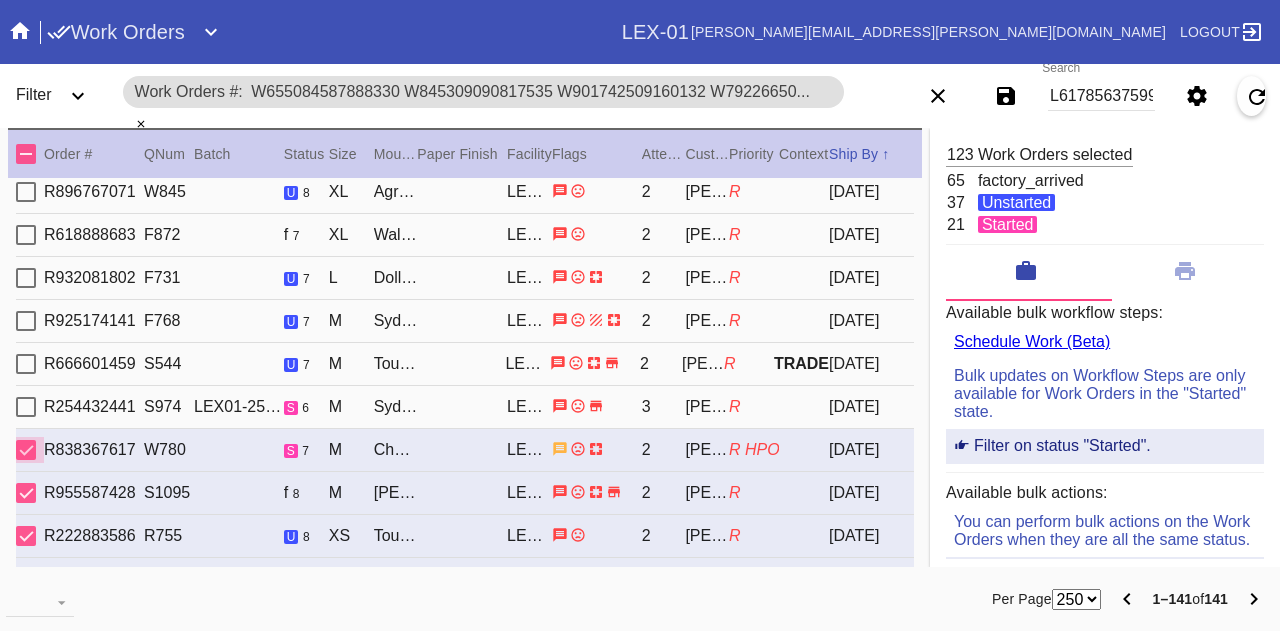 click at bounding box center (26, 450) 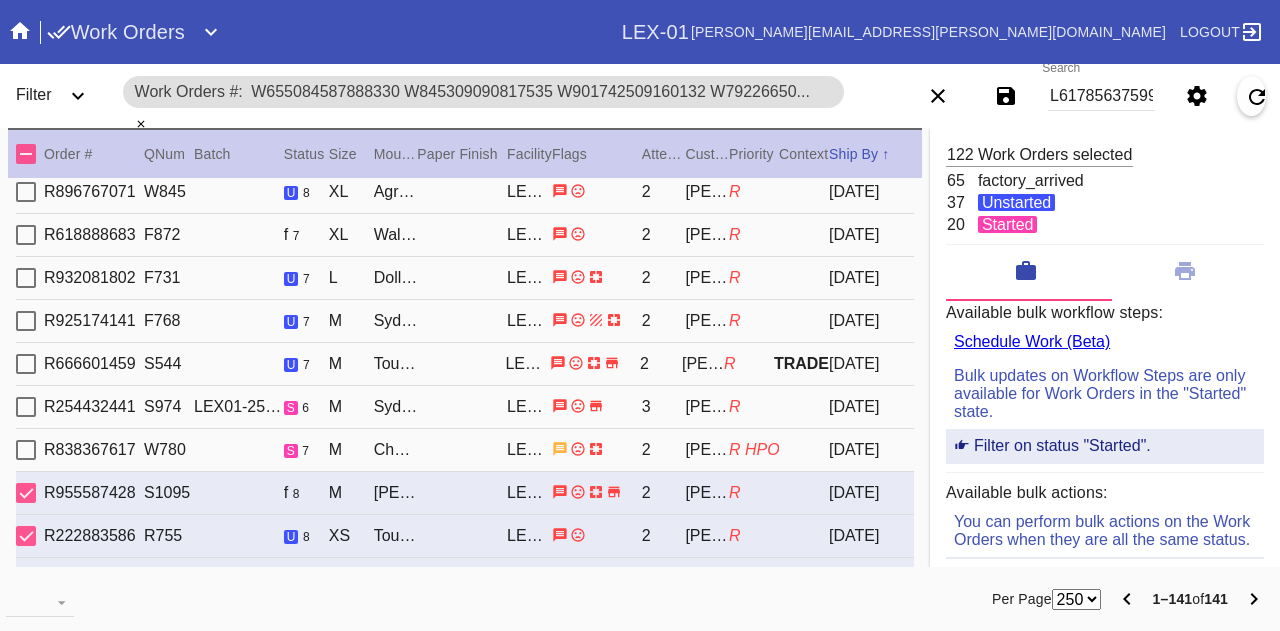 click at bounding box center [26, 493] 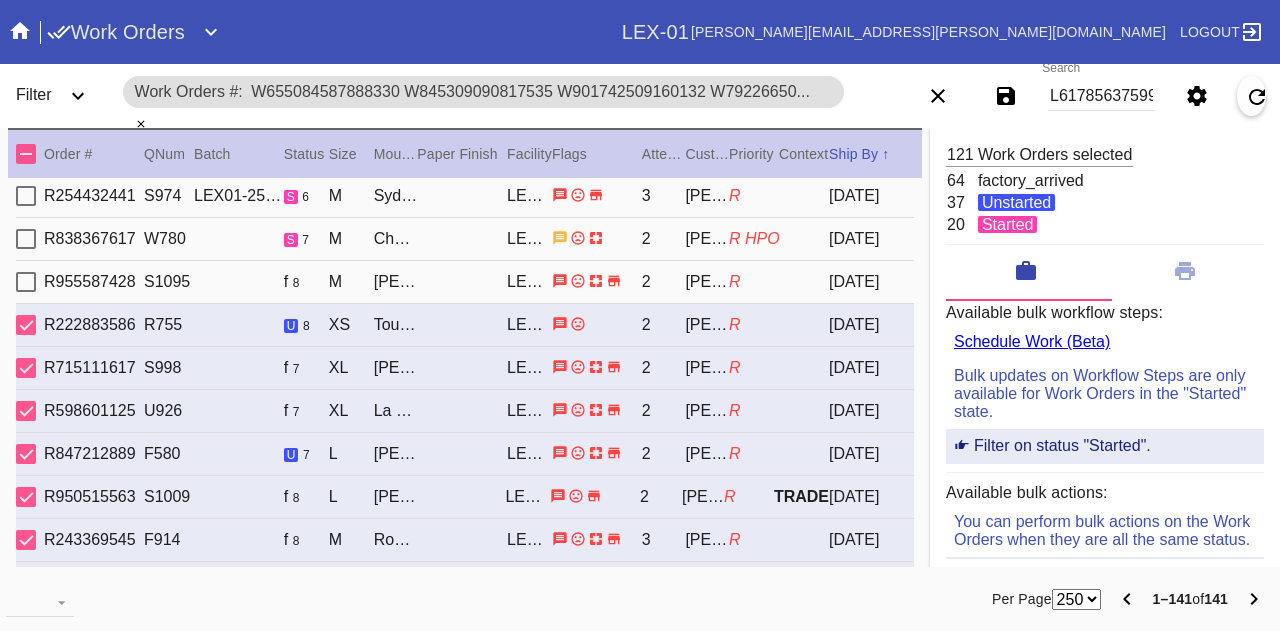 scroll, scrollTop: 745, scrollLeft: 0, axis: vertical 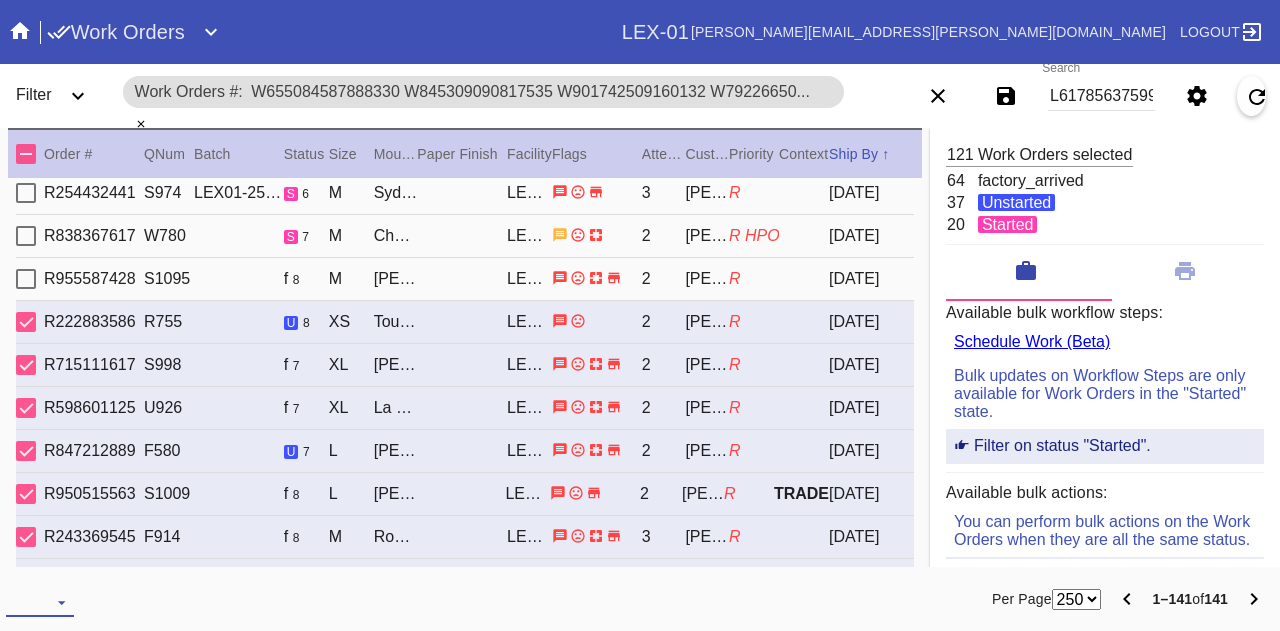click at bounding box center (40, 602) 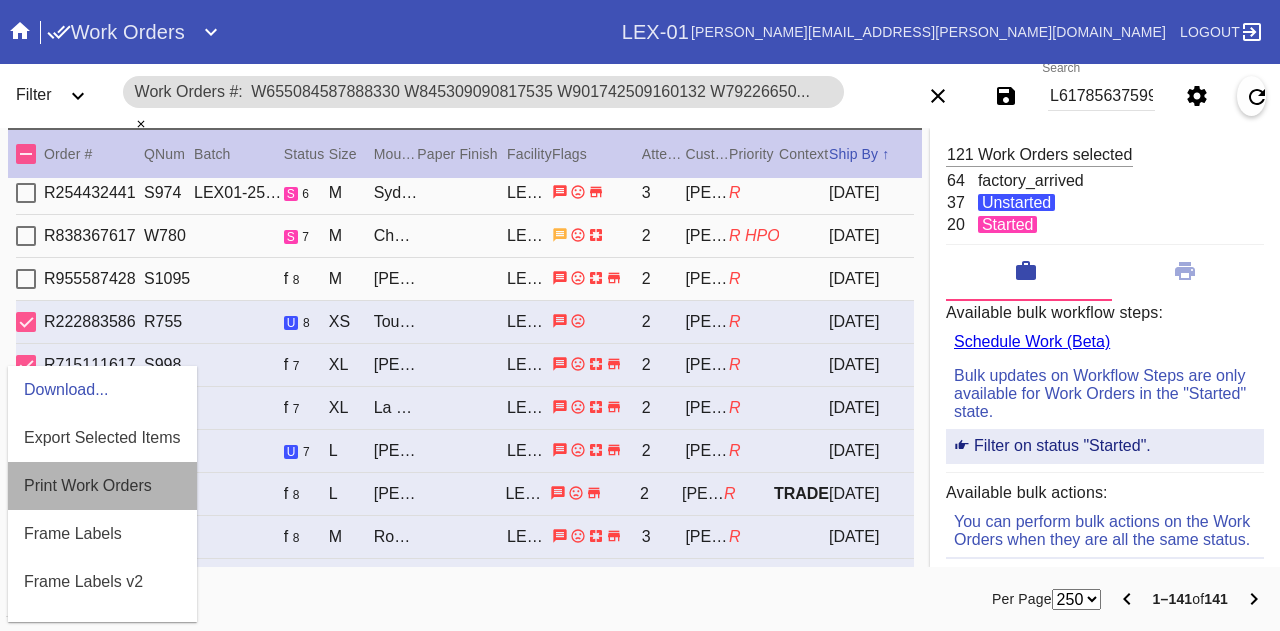 click on "Print Work Orders" at bounding box center [88, 486] 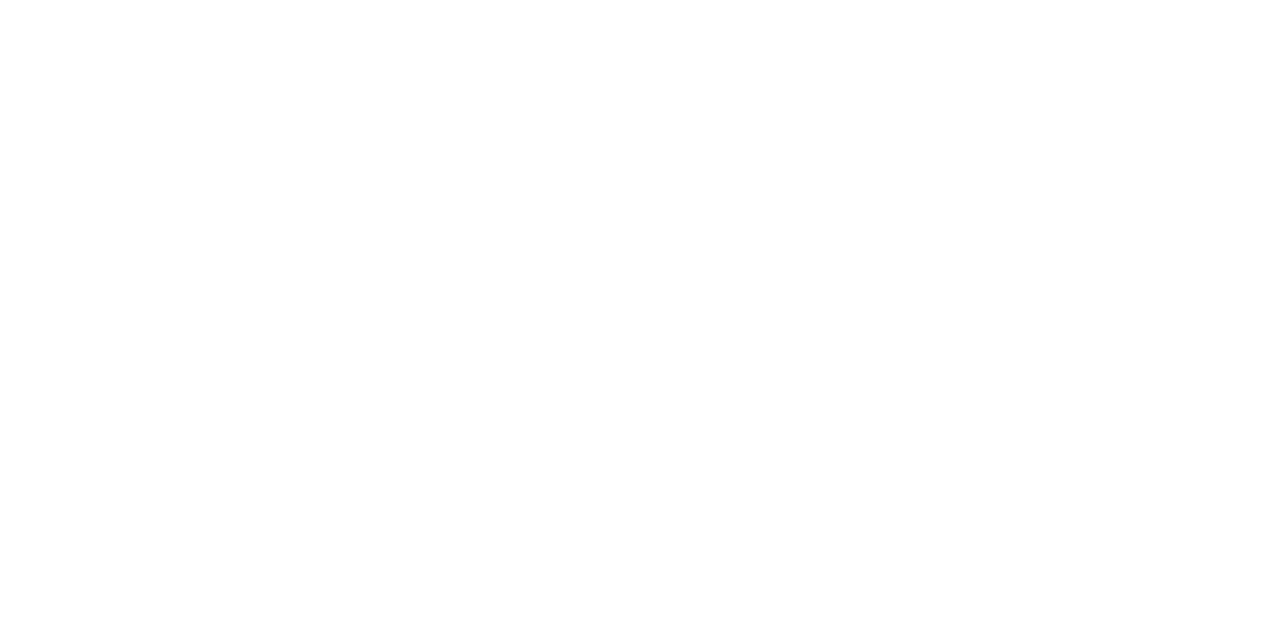 scroll, scrollTop: 0, scrollLeft: 0, axis: both 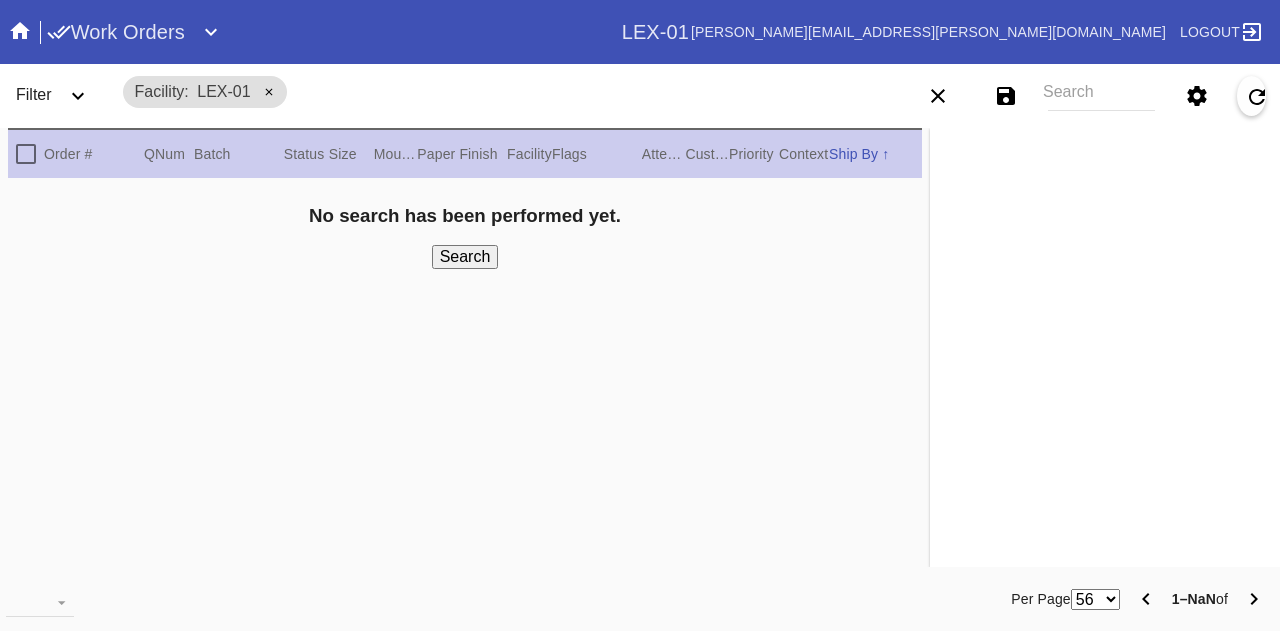 click on "Search" at bounding box center (1101, 96) 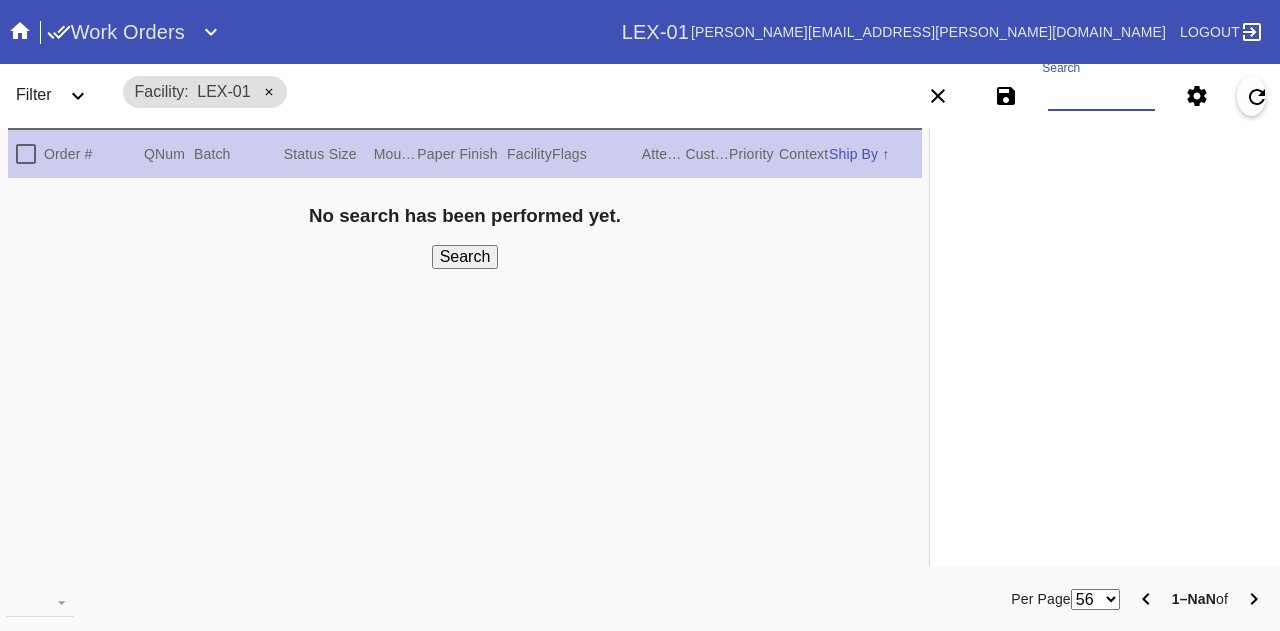 click on "Search" at bounding box center (1101, 96) 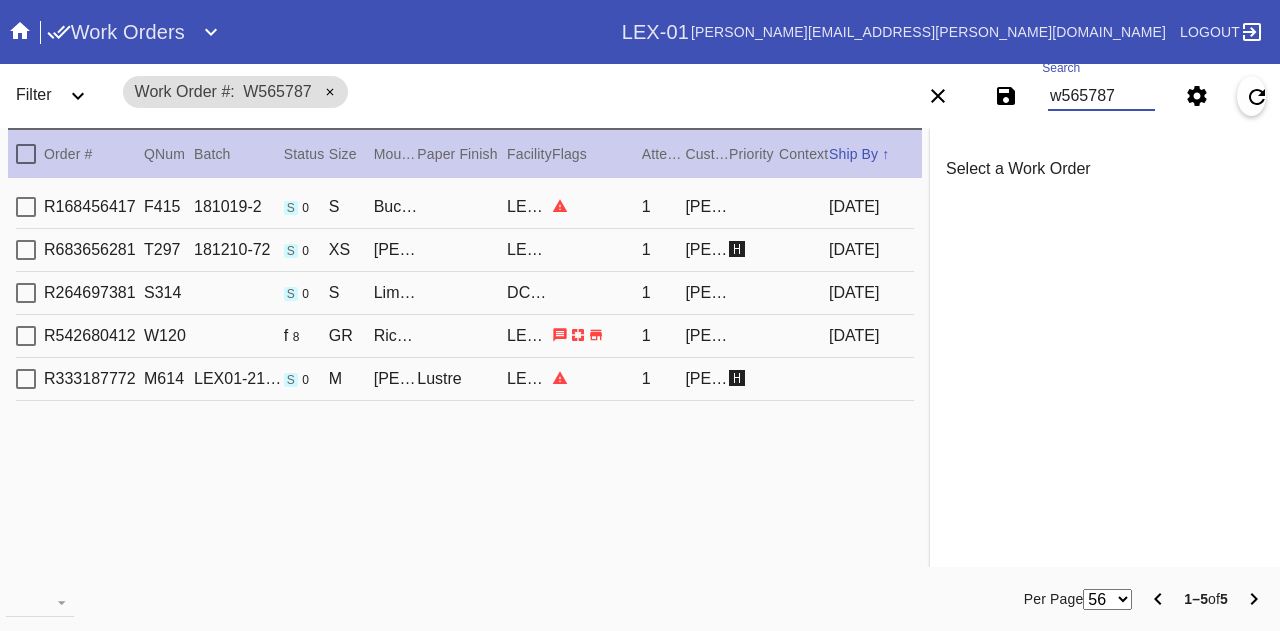 click on "w565787" at bounding box center [1101, 96] 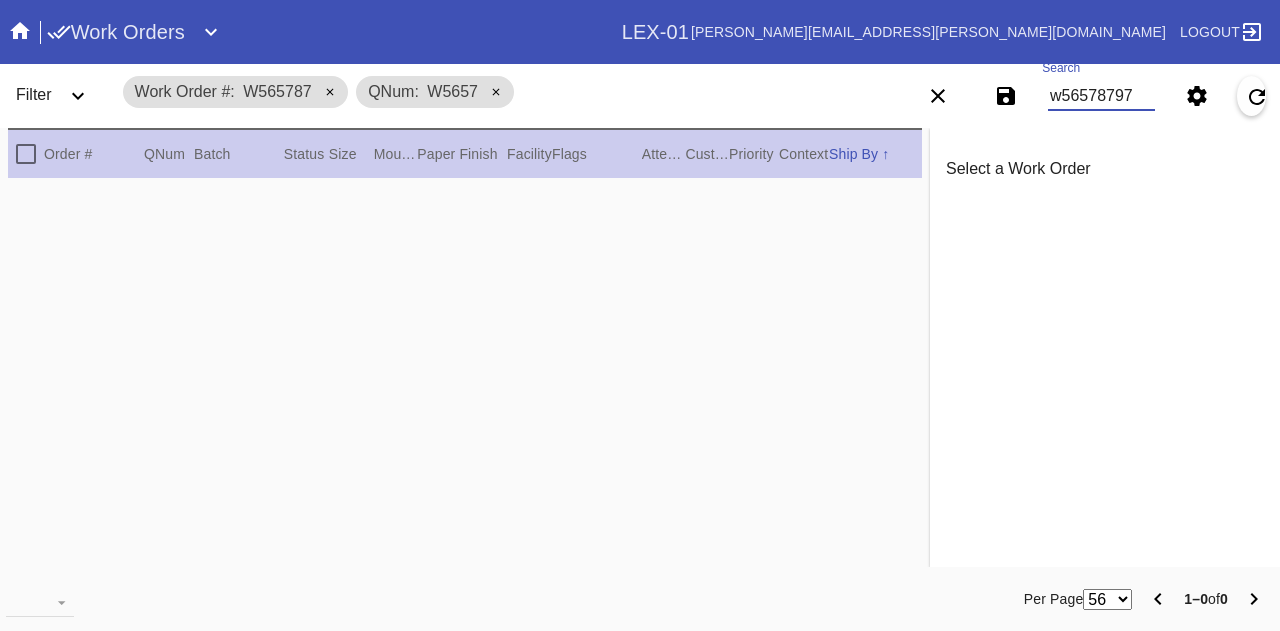 type on "w565787977" 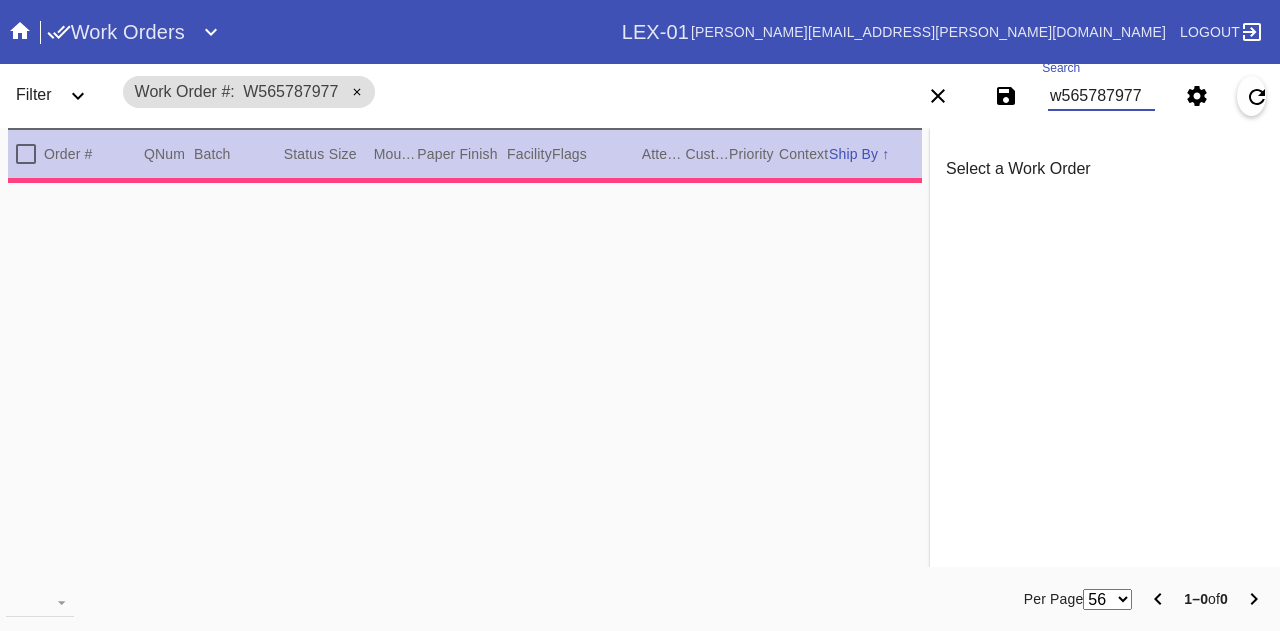 type on "1.5" 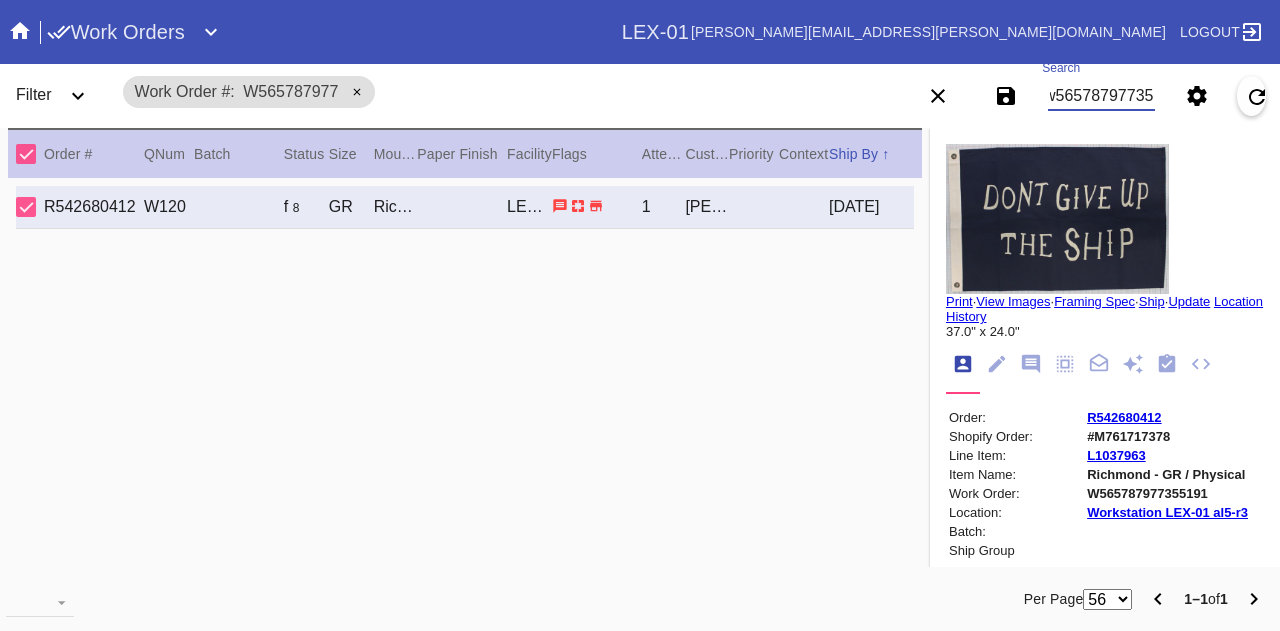 scroll, scrollTop: 0, scrollLeft: 15, axis: horizontal 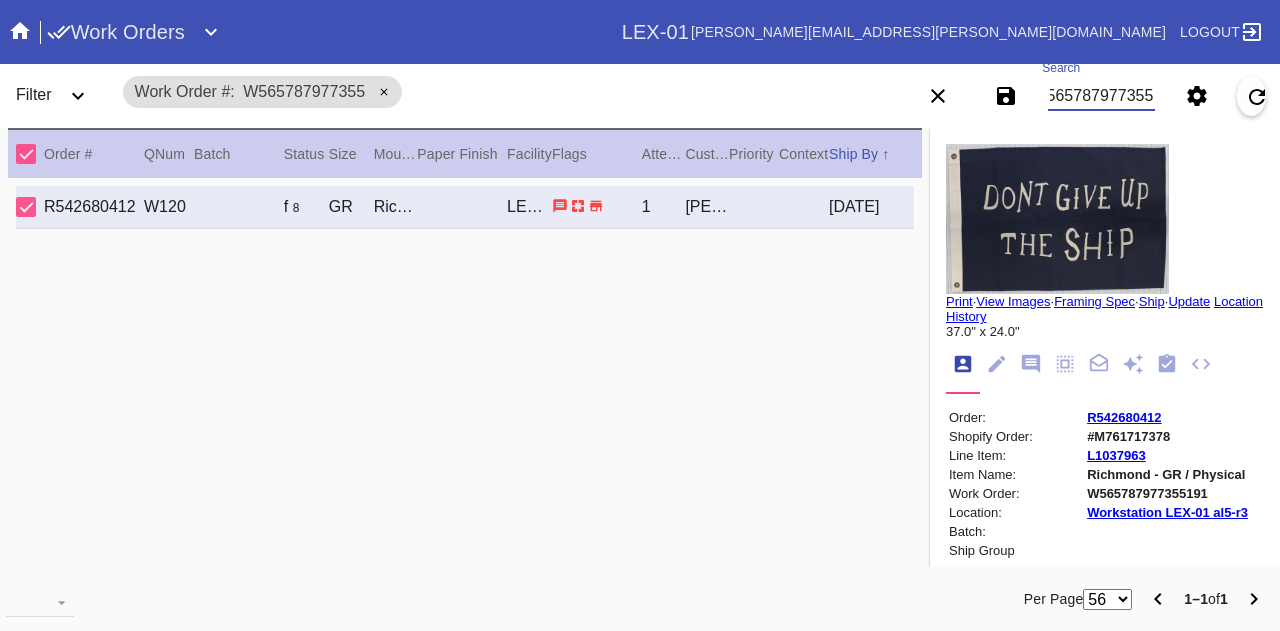 type on "w565787977355" 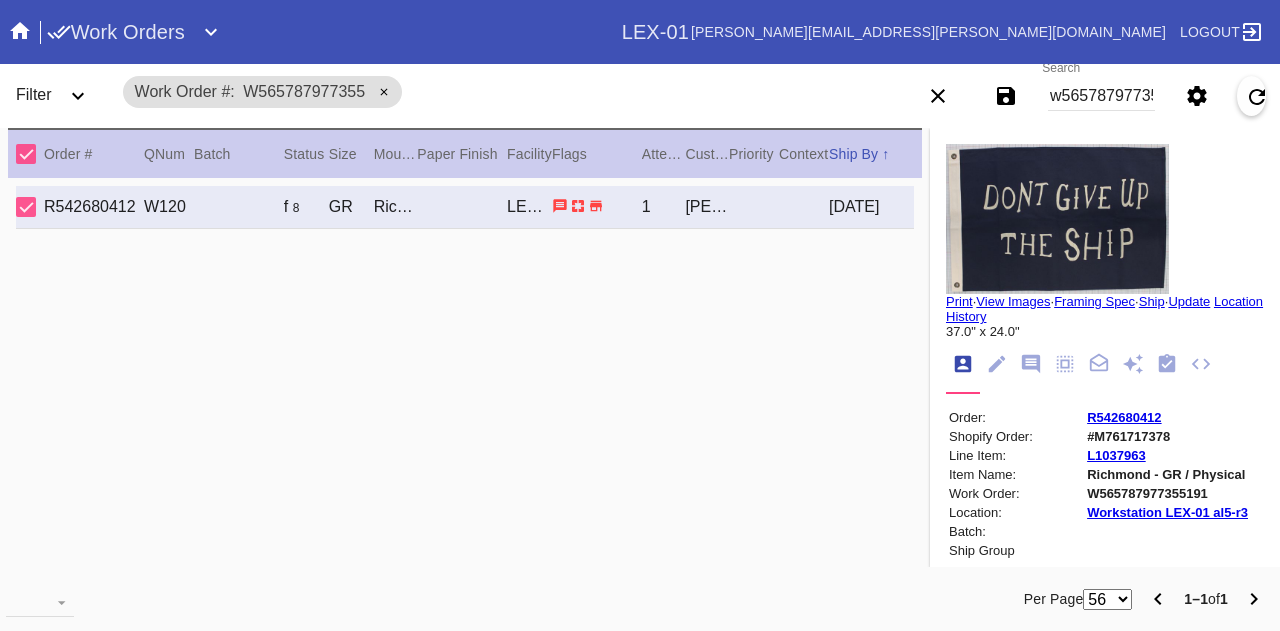 click on "Print" at bounding box center (959, 301) 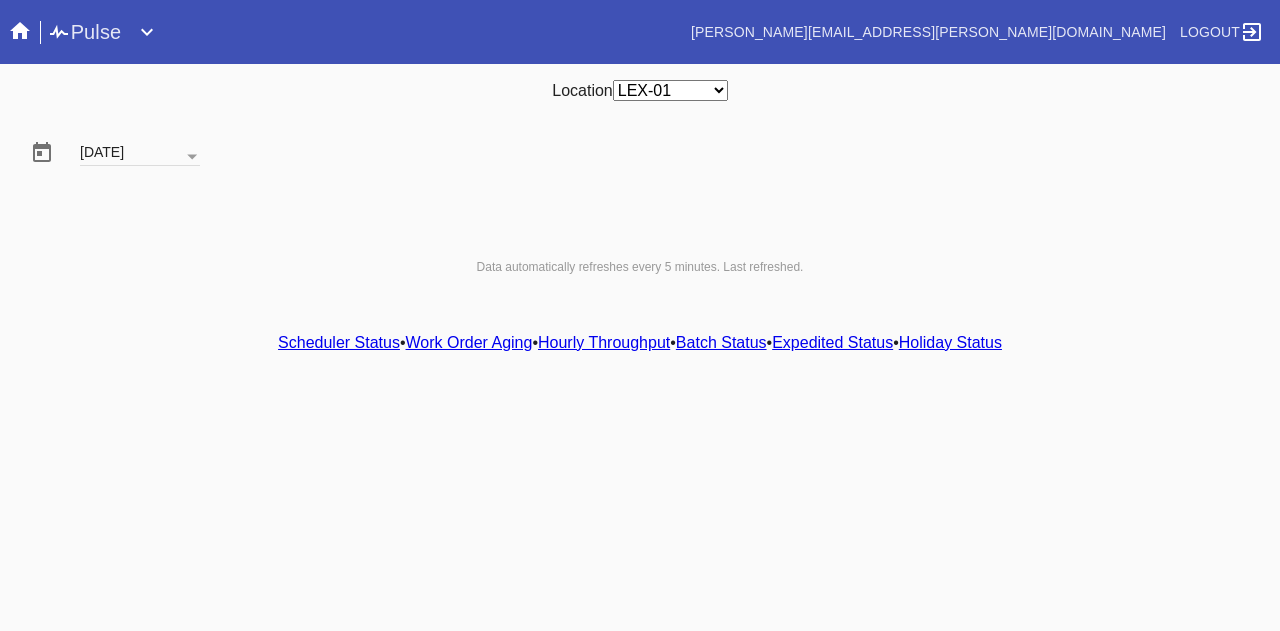 scroll, scrollTop: 0, scrollLeft: 0, axis: both 